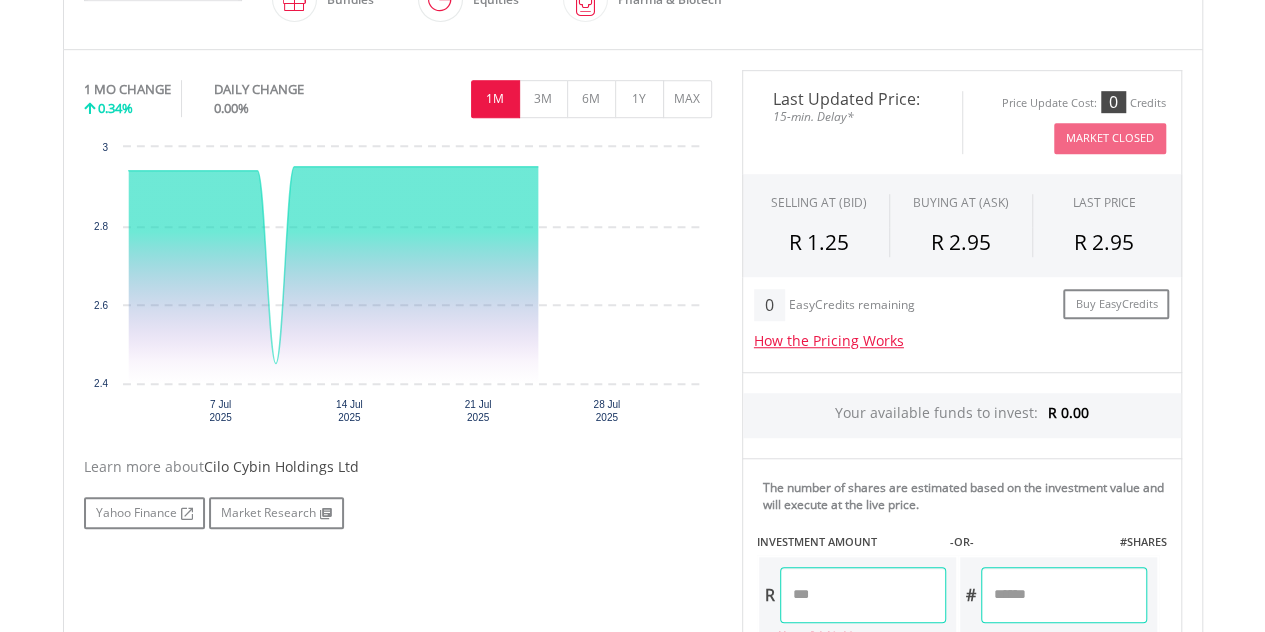 scroll, scrollTop: 573, scrollLeft: 0, axis: vertical 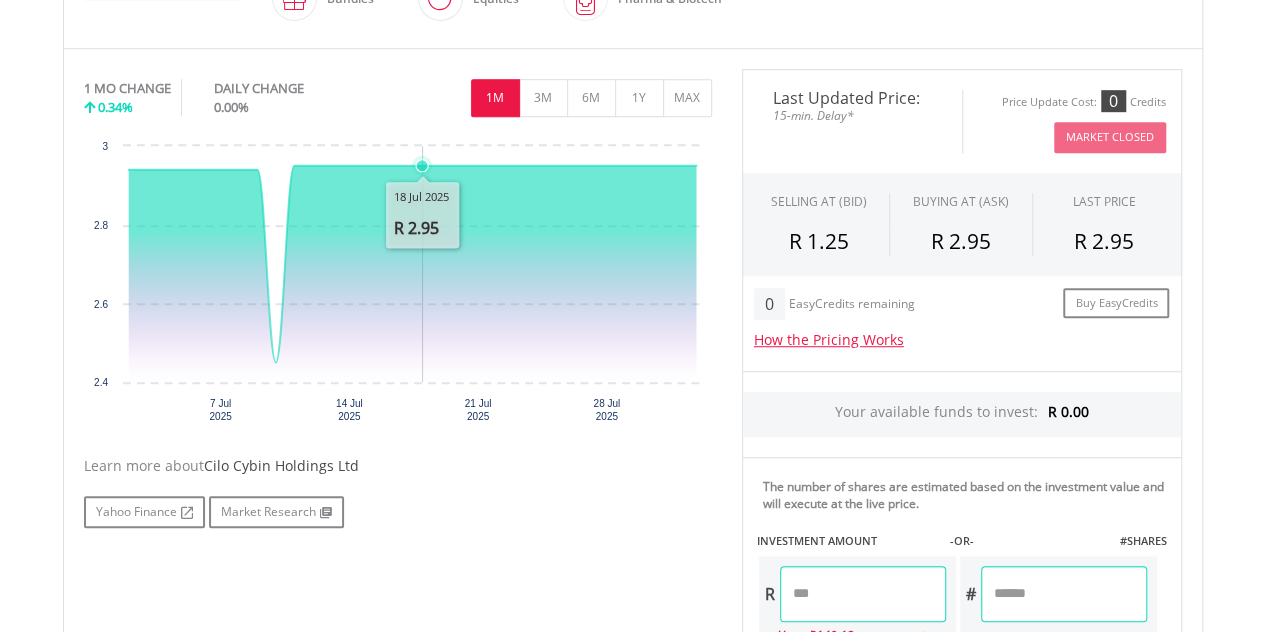 click 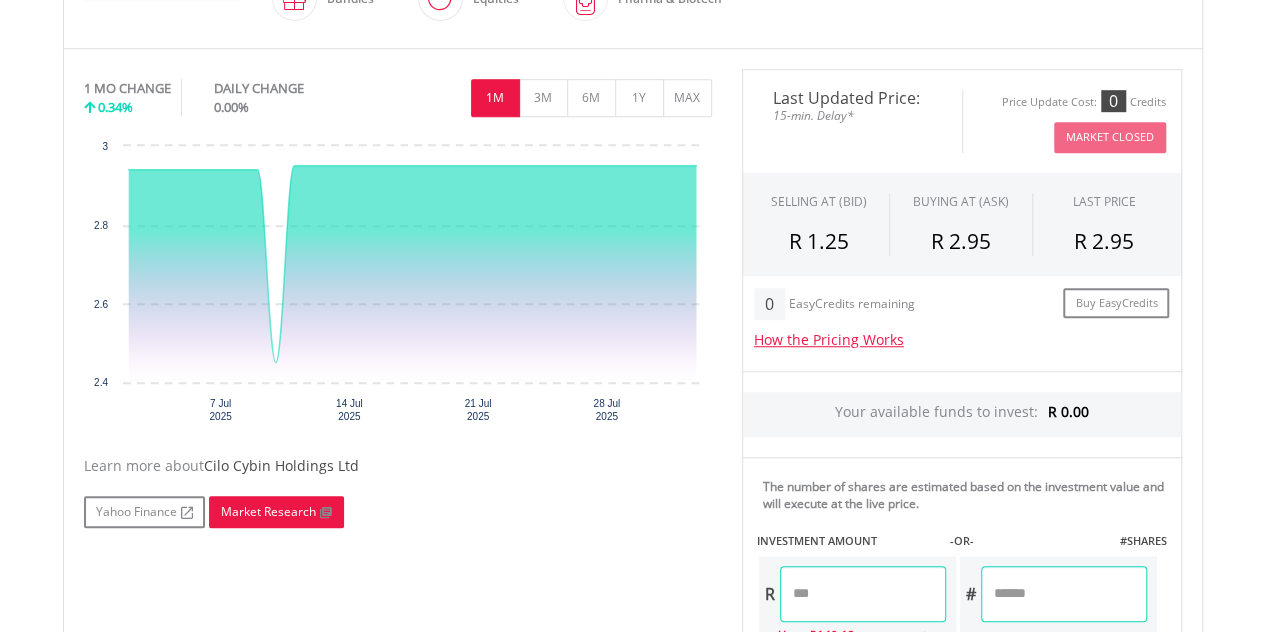 click on "Market Research" at bounding box center (276, 512) 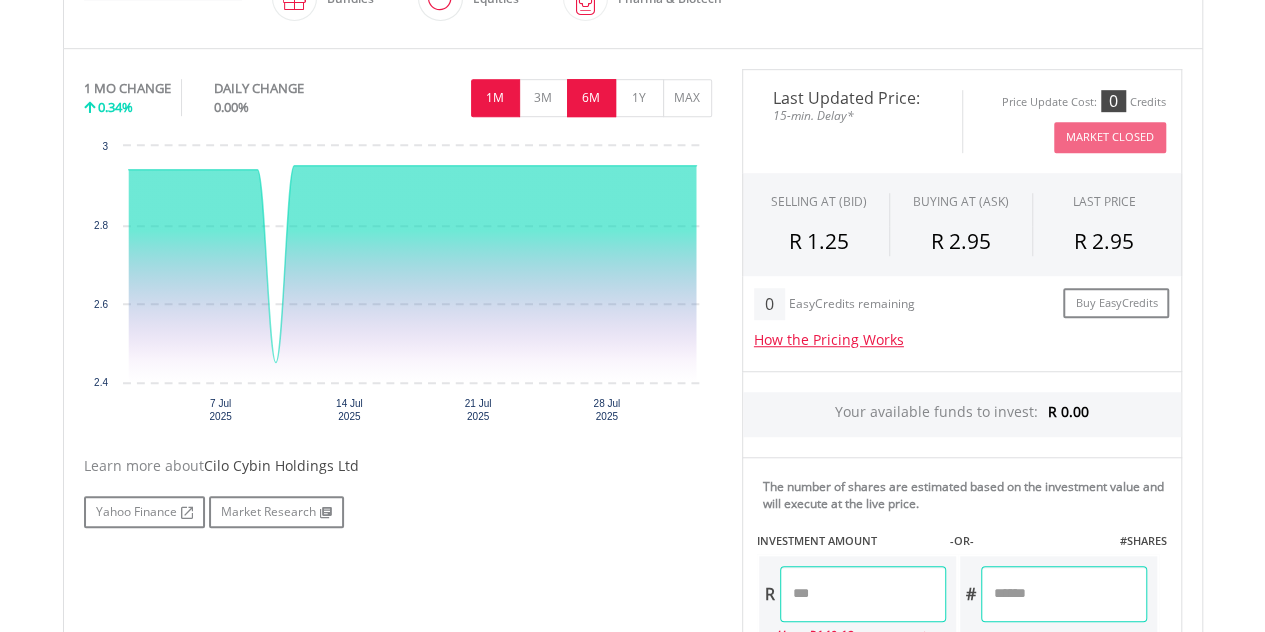 click on "6M" at bounding box center (591, 98) 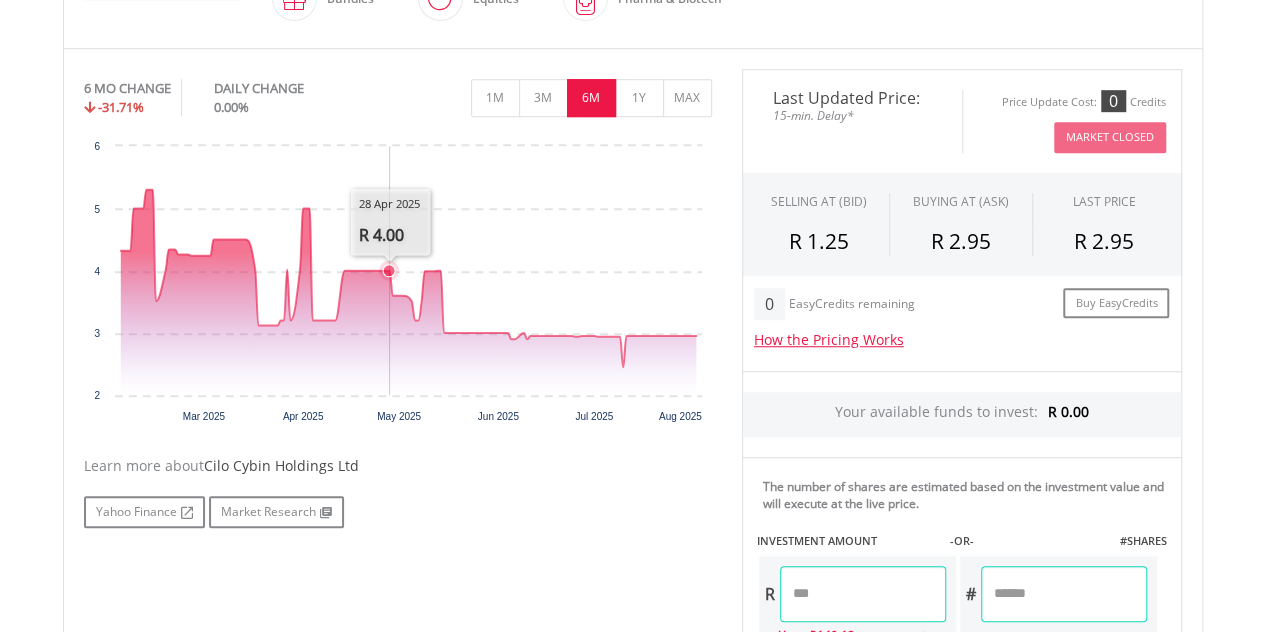 click 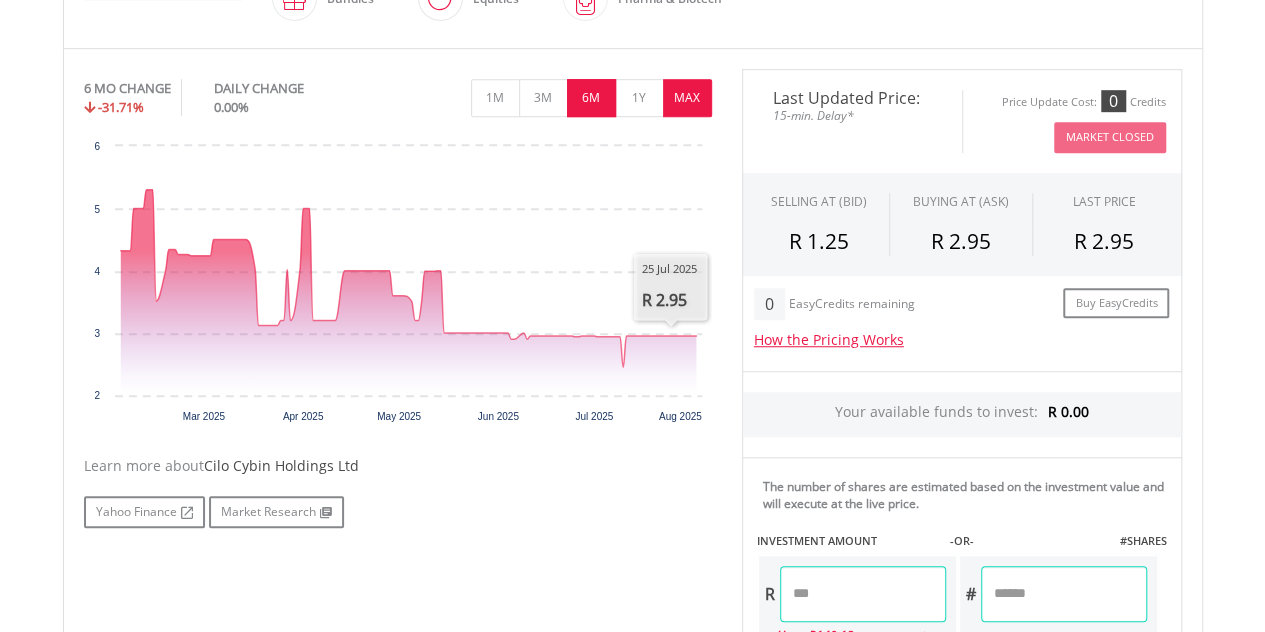 click on "MAX" at bounding box center [687, 98] 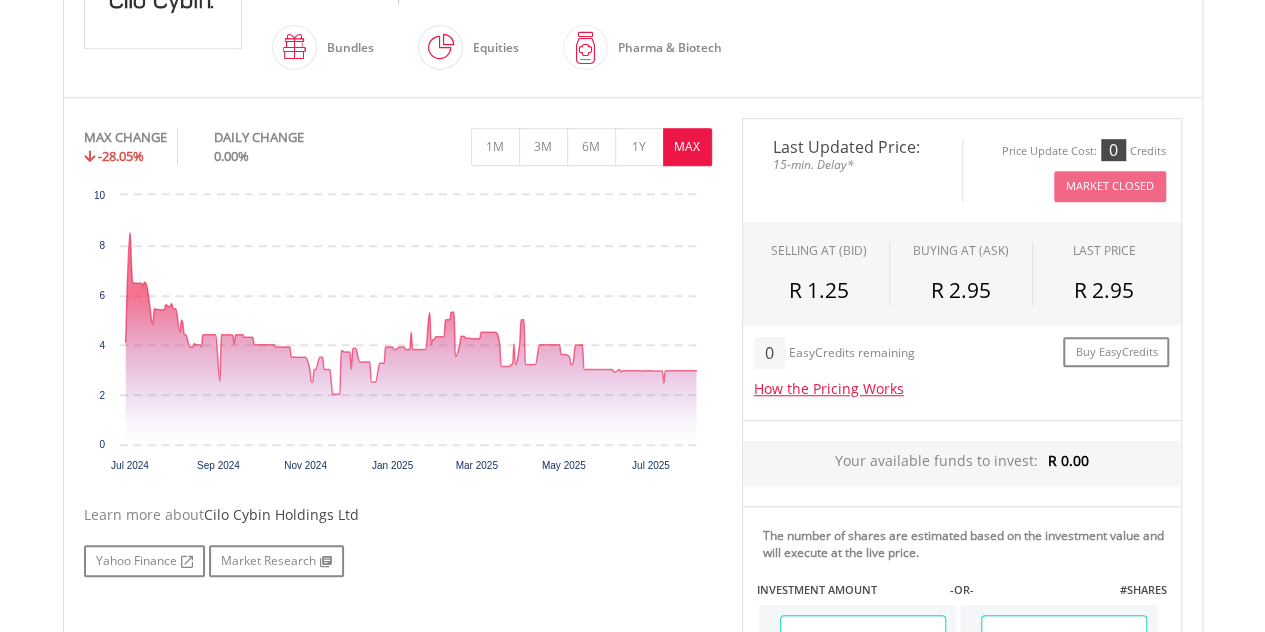 scroll, scrollTop: 525, scrollLeft: 0, axis: vertical 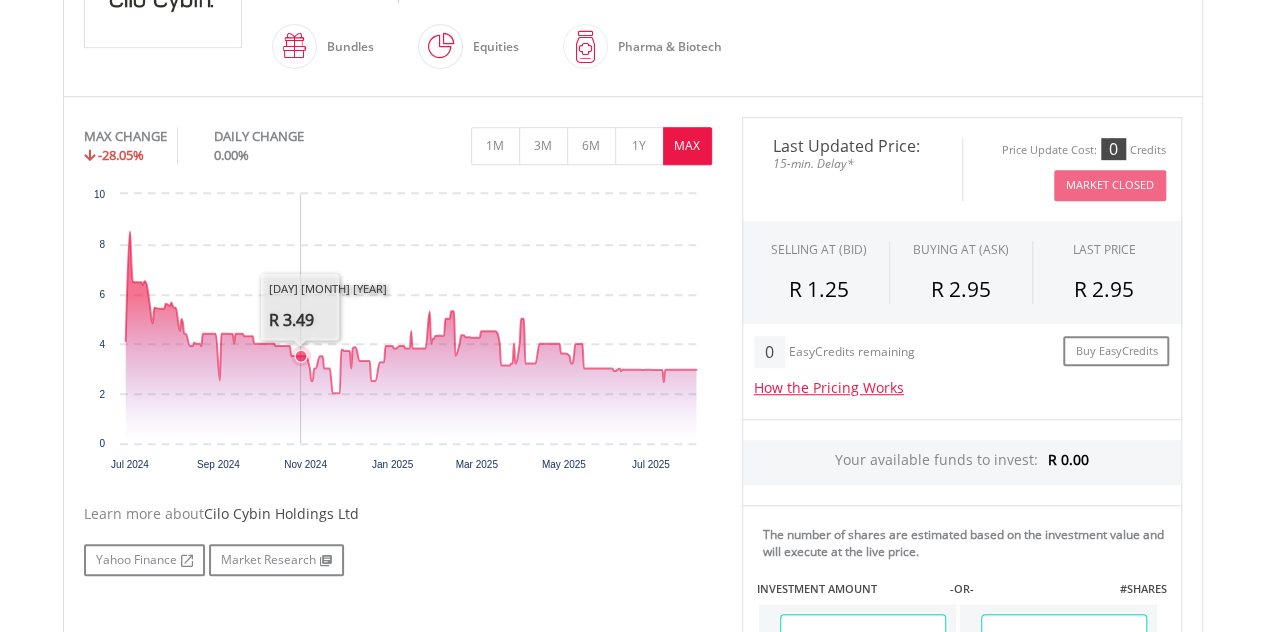 click 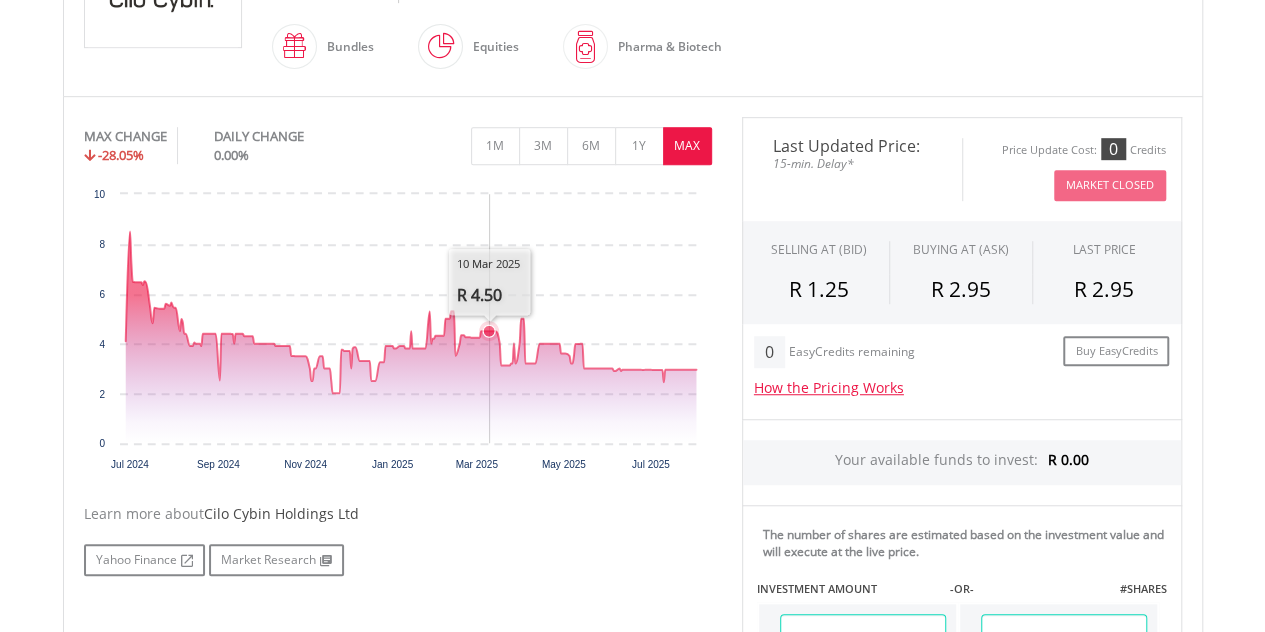 click 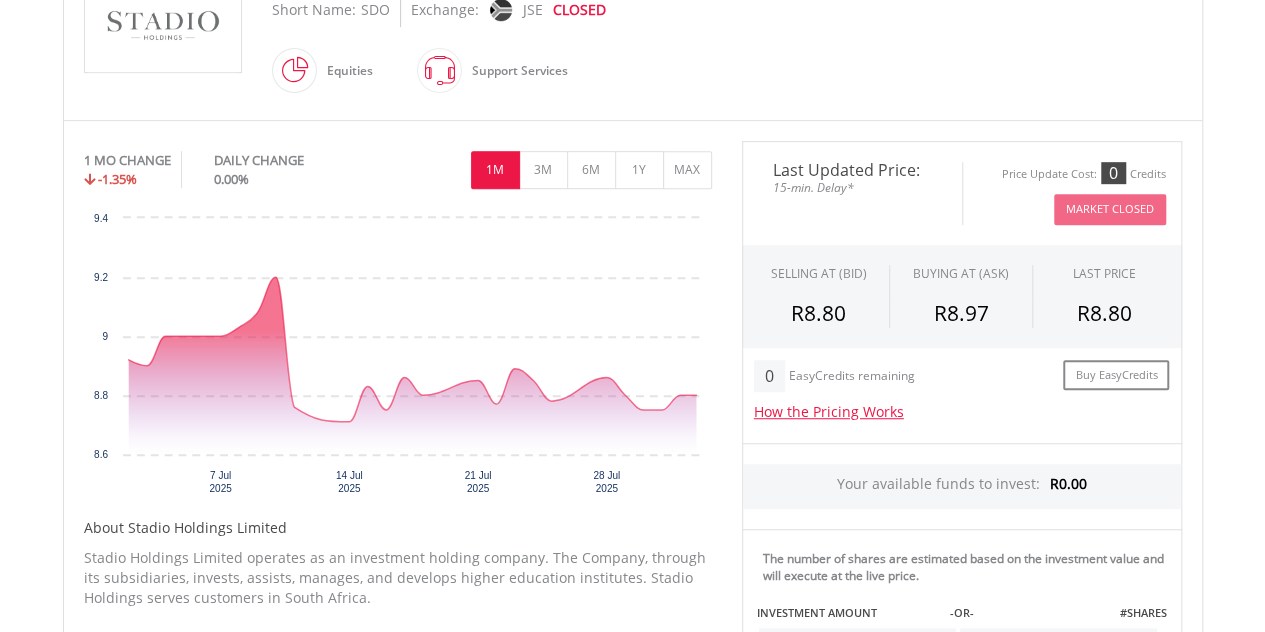 scroll, scrollTop: 502, scrollLeft: 0, axis: vertical 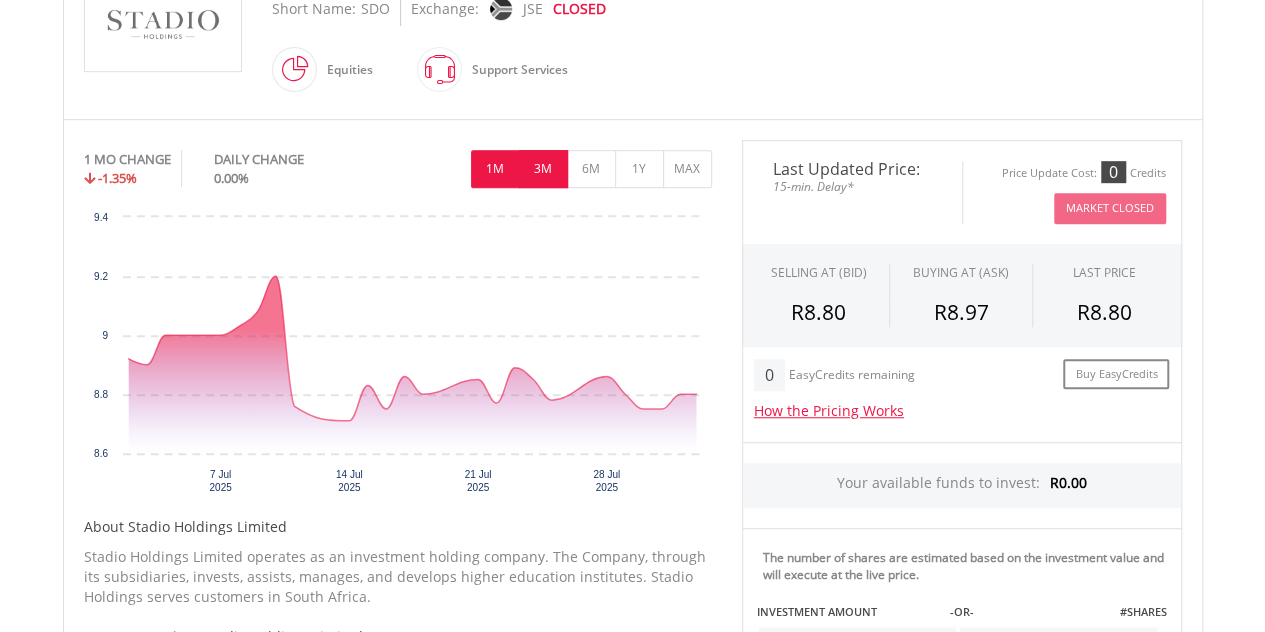 click on "3M" at bounding box center [543, 169] 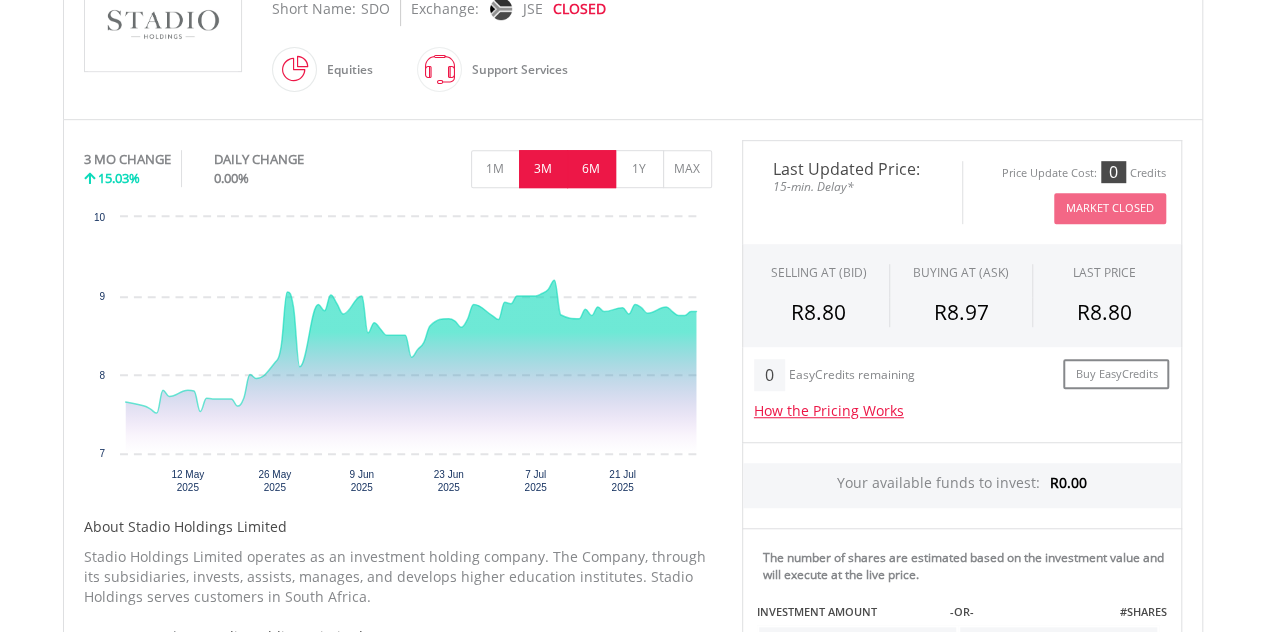 click on "6M" at bounding box center (591, 169) 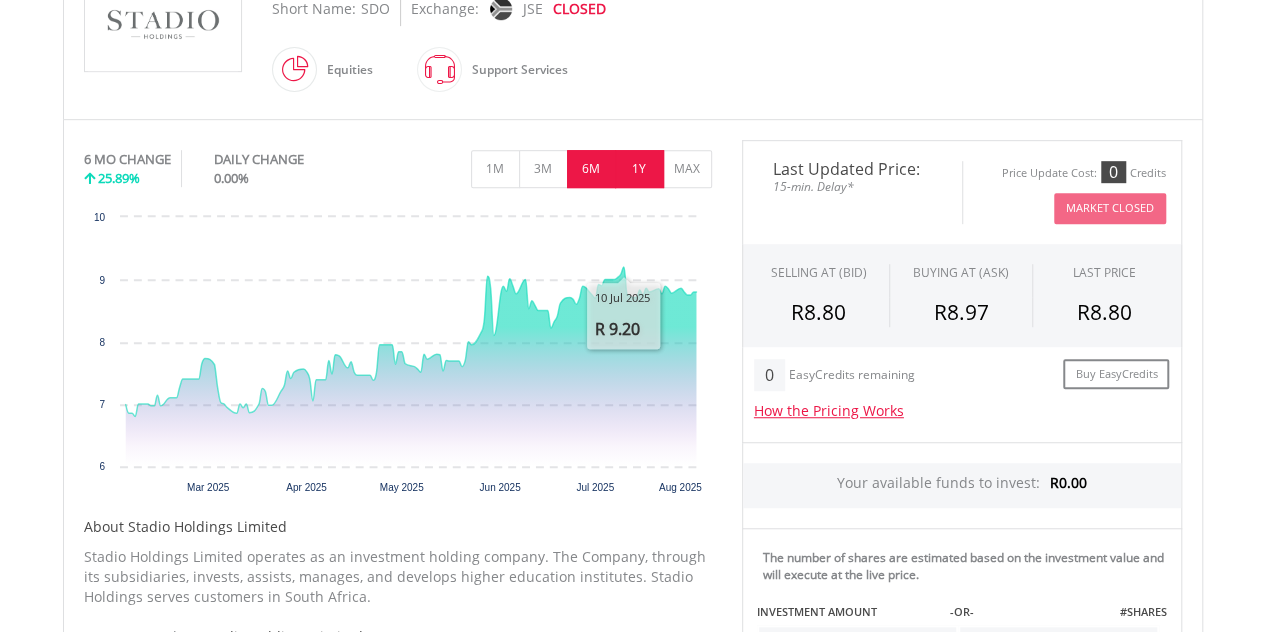 click on "1Y" at bounding box center [639, 169] 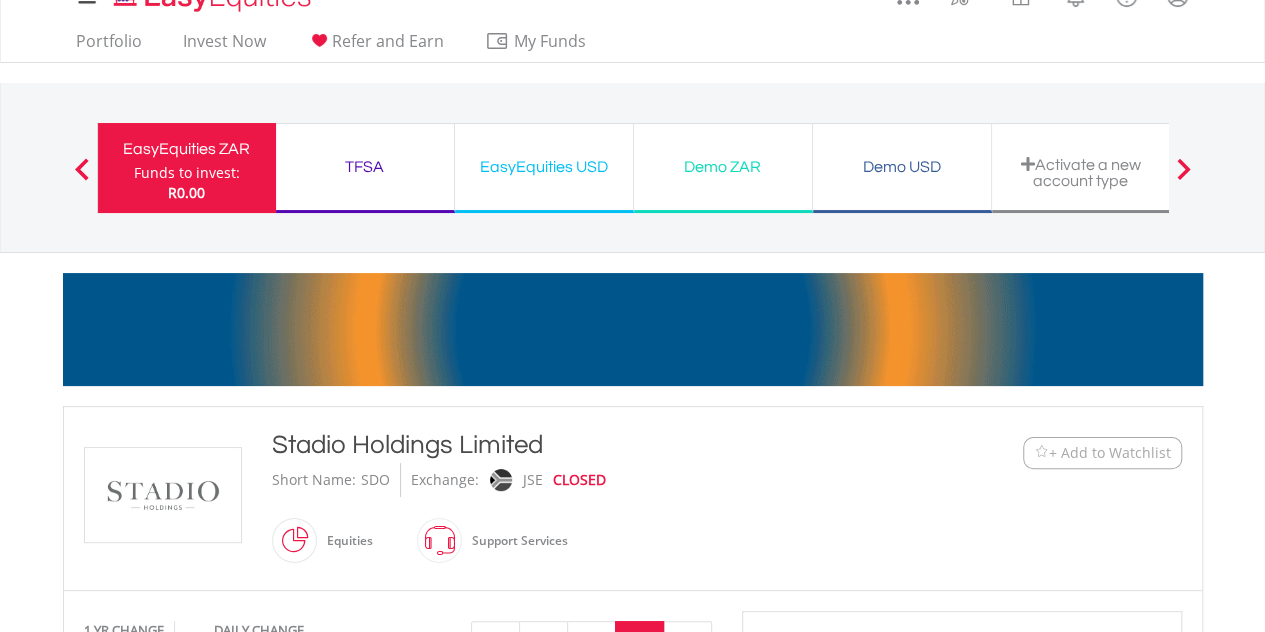 scroll, scrollTop: 25, scrollLeft: 0, axis: vertical 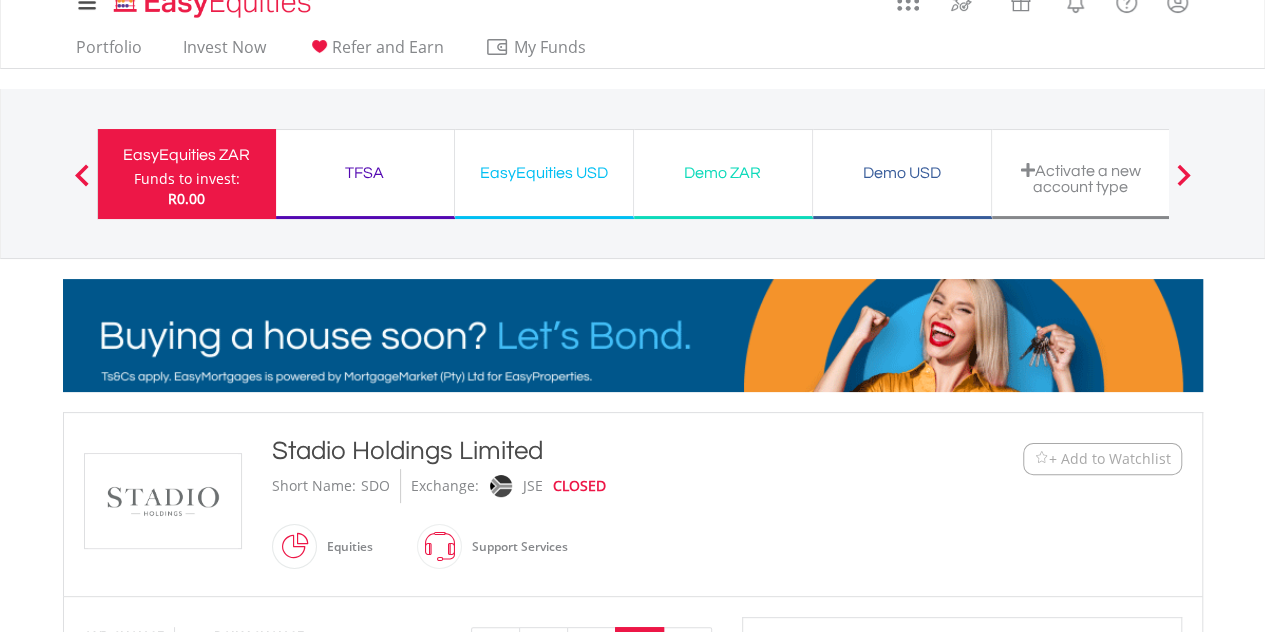 click at bounding box center (82, 174) 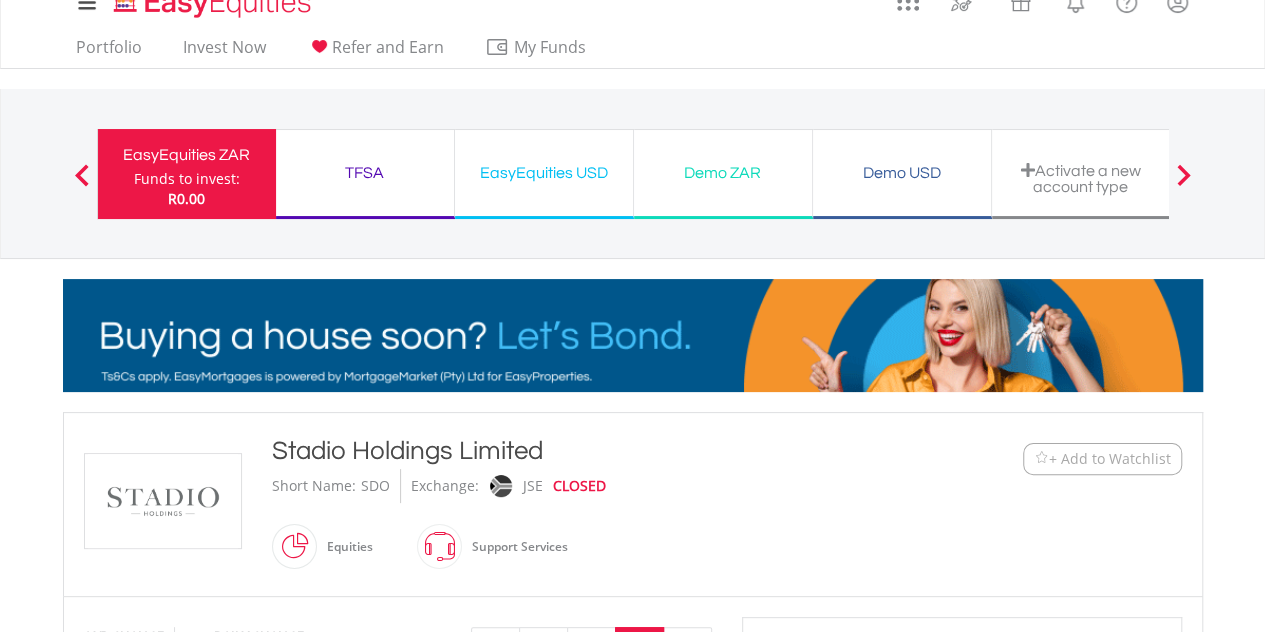scroll, scrollTop: 0, scrollLeft: 0, axis: both 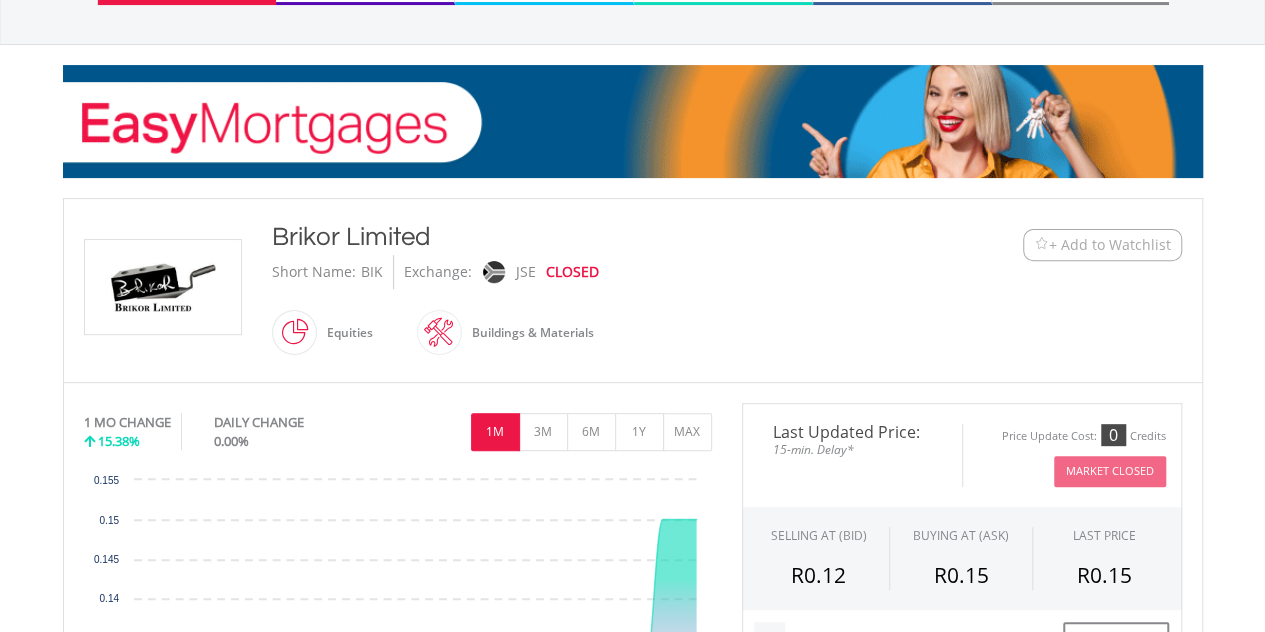 drag, startPoint x: 272, startPoint y: 229, endPoint x: 340, endPoint y: 235, distance: 68.26419 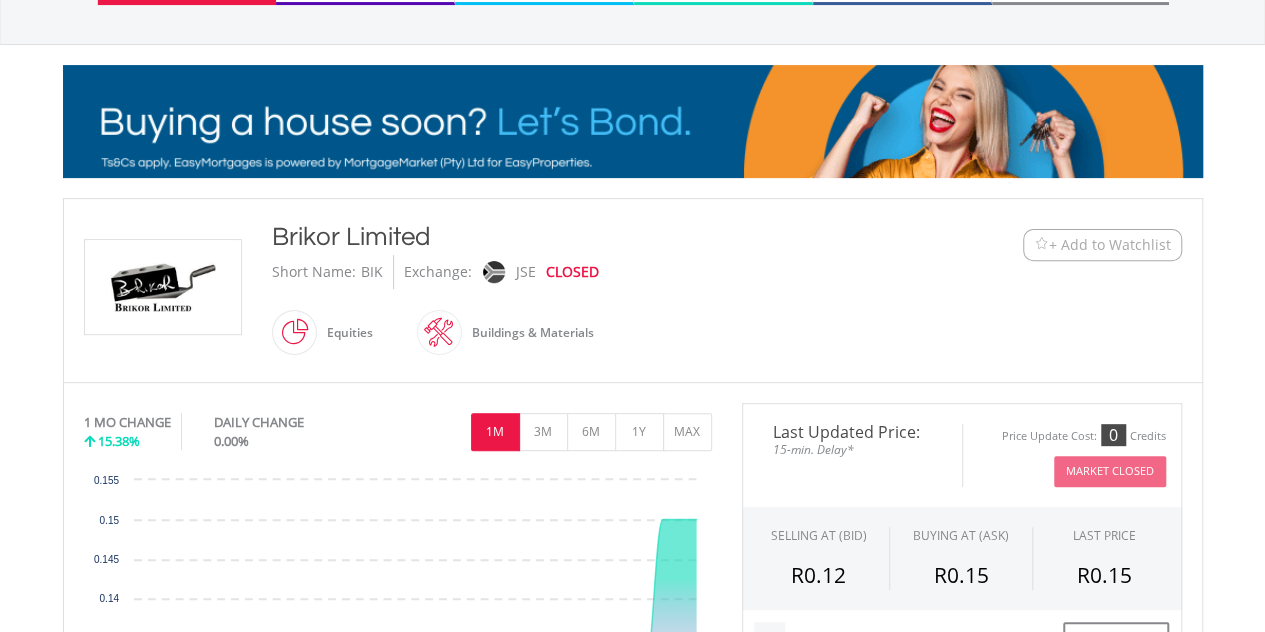 click on "Brikor Limited" at bounding box center (586, 237) 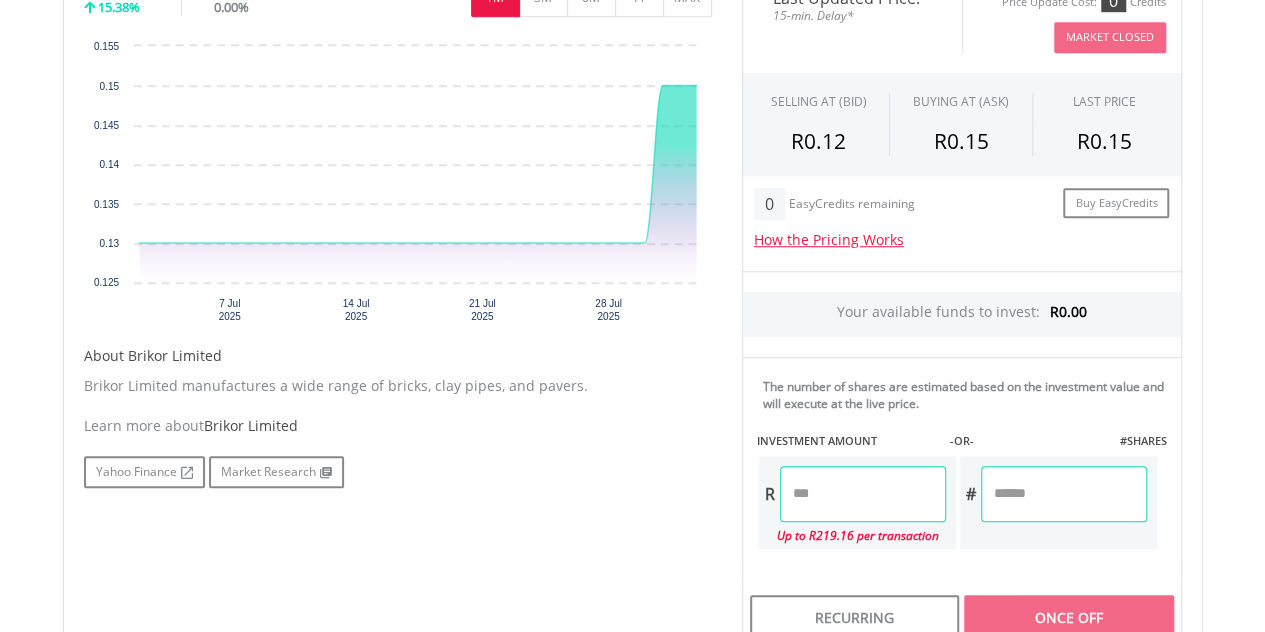 scroll, scrollTop: 693, scrollLeft: 0, axis: vertical 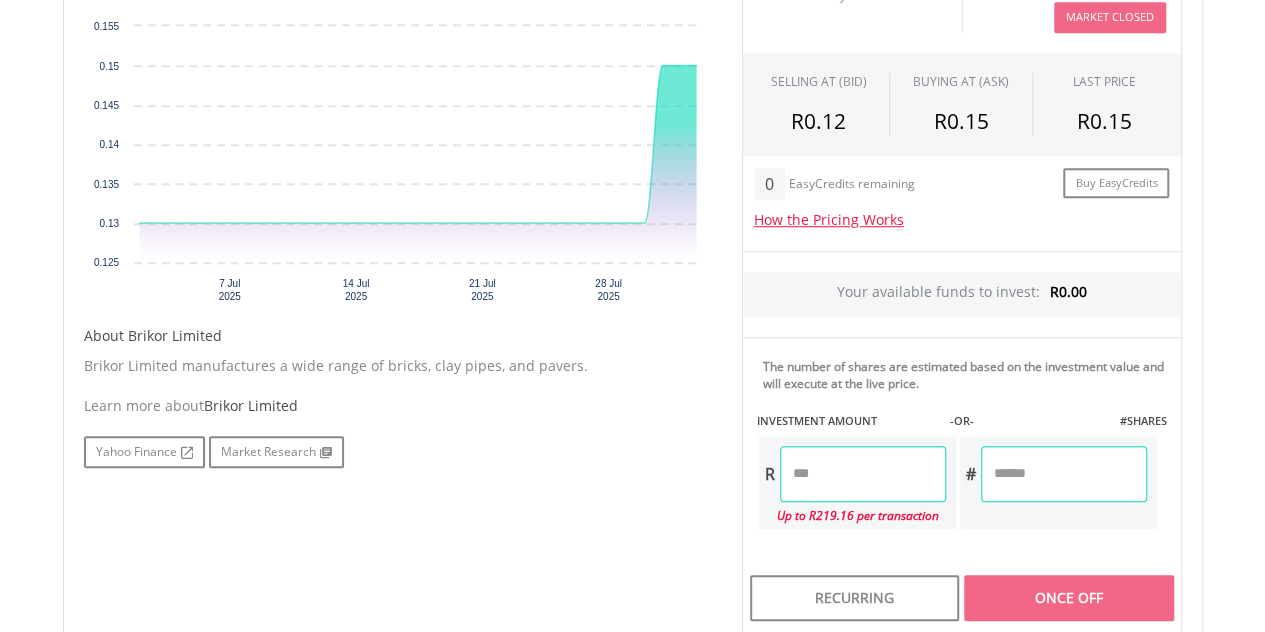 click at bounding box center (863, 474) 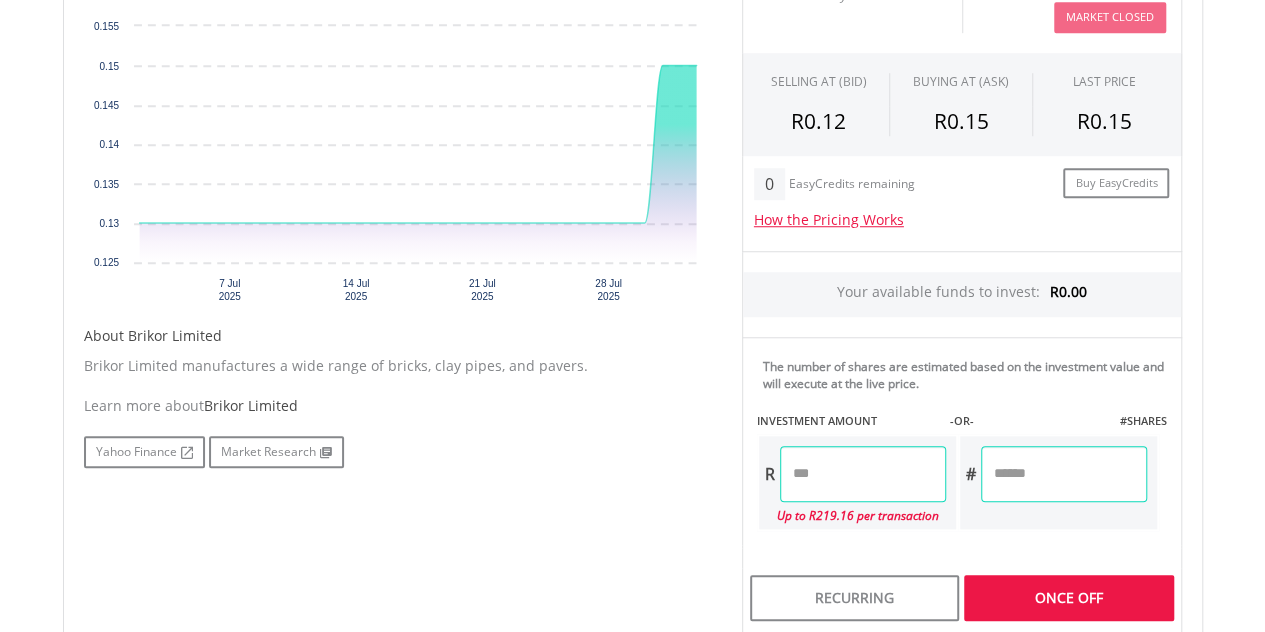 type on "******" 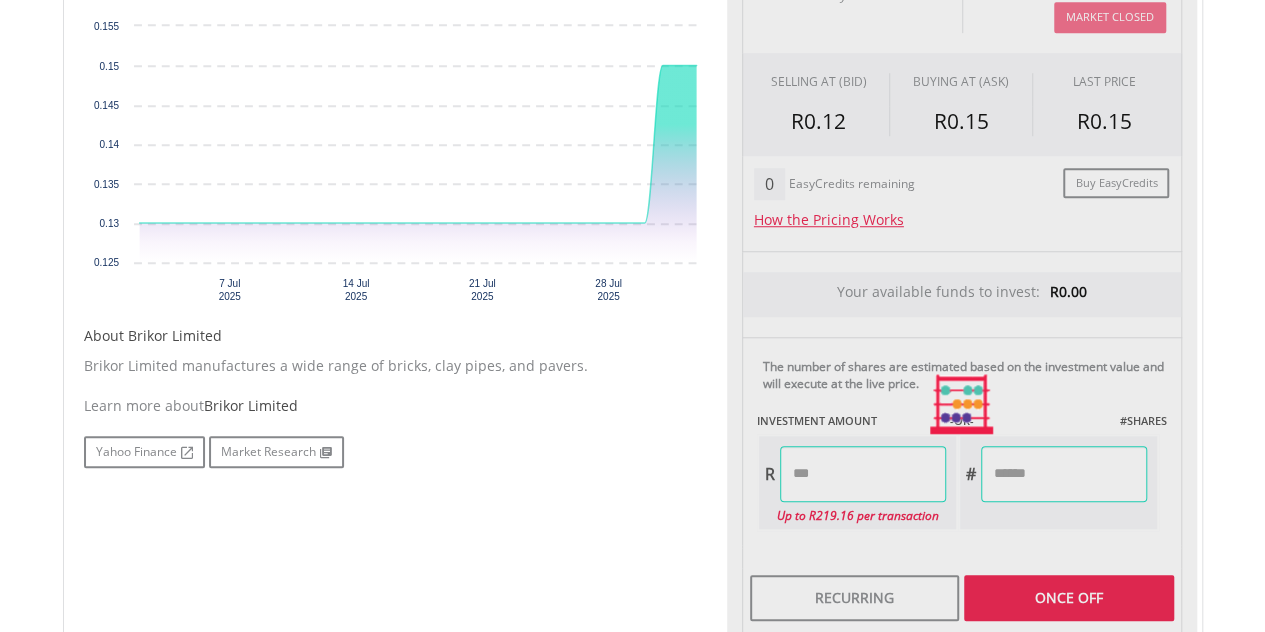 click on "Last Updated Price:
15-min. Delay*
Price Update Cost:
0
Credits
Market Closed
SELLING AT (BID)
BUYING AT                     (ASK)
LAST PRICE
R0.12
R0.15
R0.15
0
EasyCredits remaining
R" at bounding box center (962, 404) 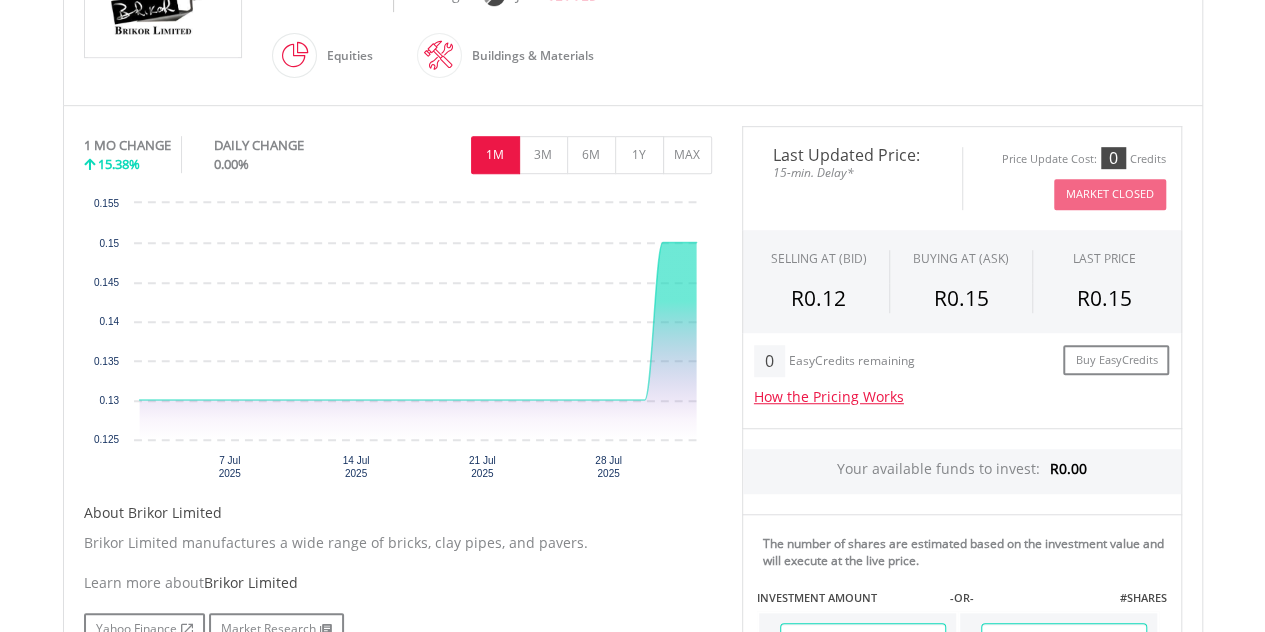 scroll, scrollTop: 517, scrollLeft: 0, axis: vertical 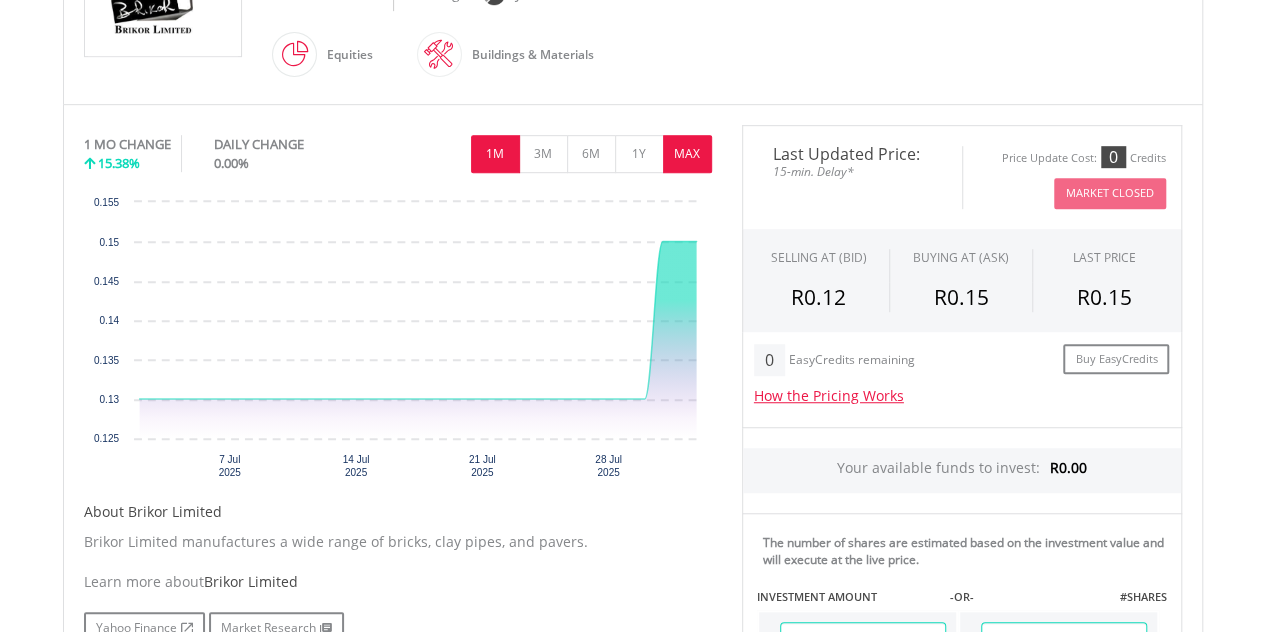 click on "MAX" at bounding box center (687, 154) 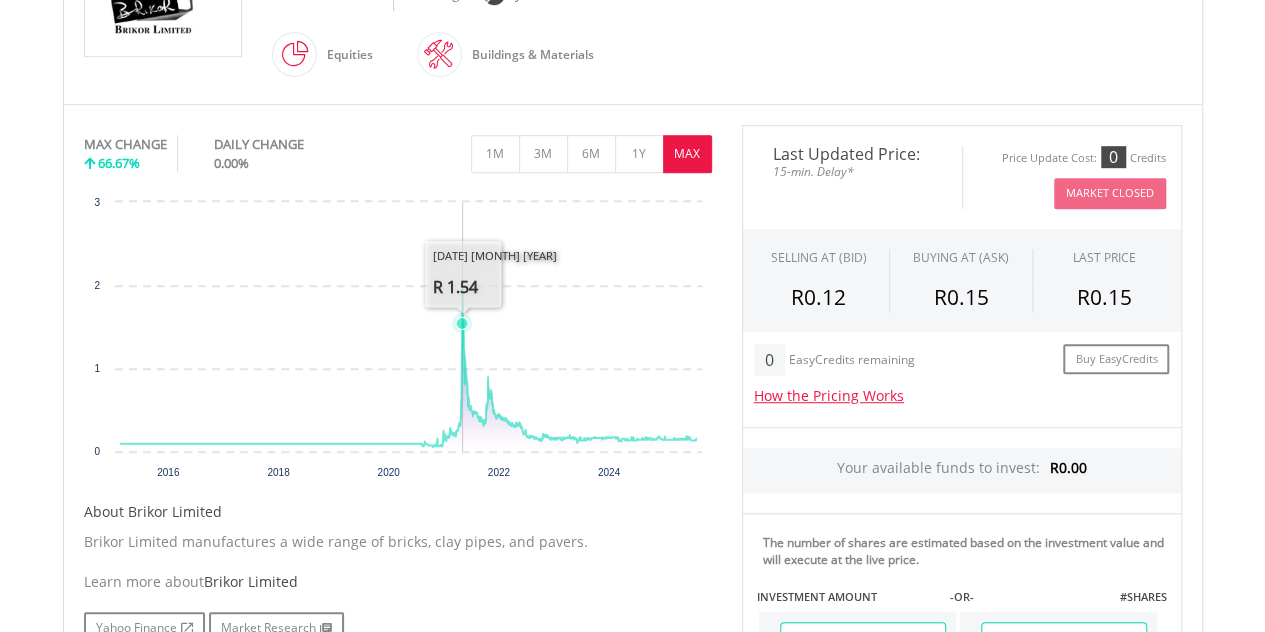 click 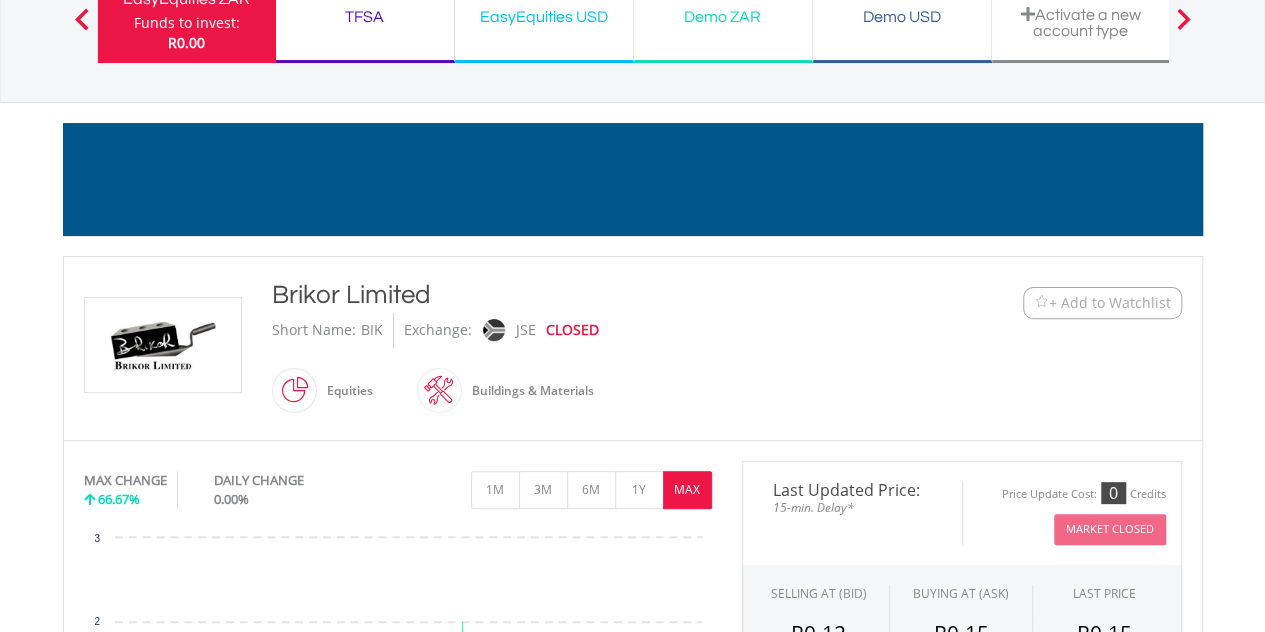 scroll, scrollTop: 0, scrollLeft: 0, axis: both 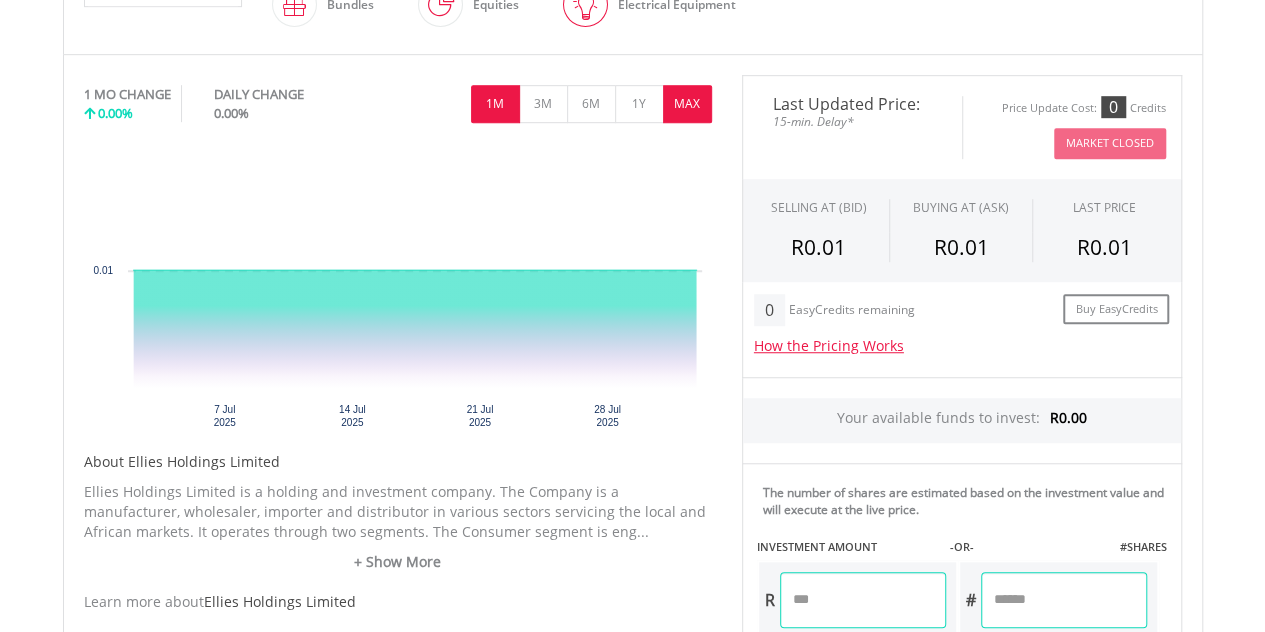 click on "MAX" at bounding box center (687, 104) 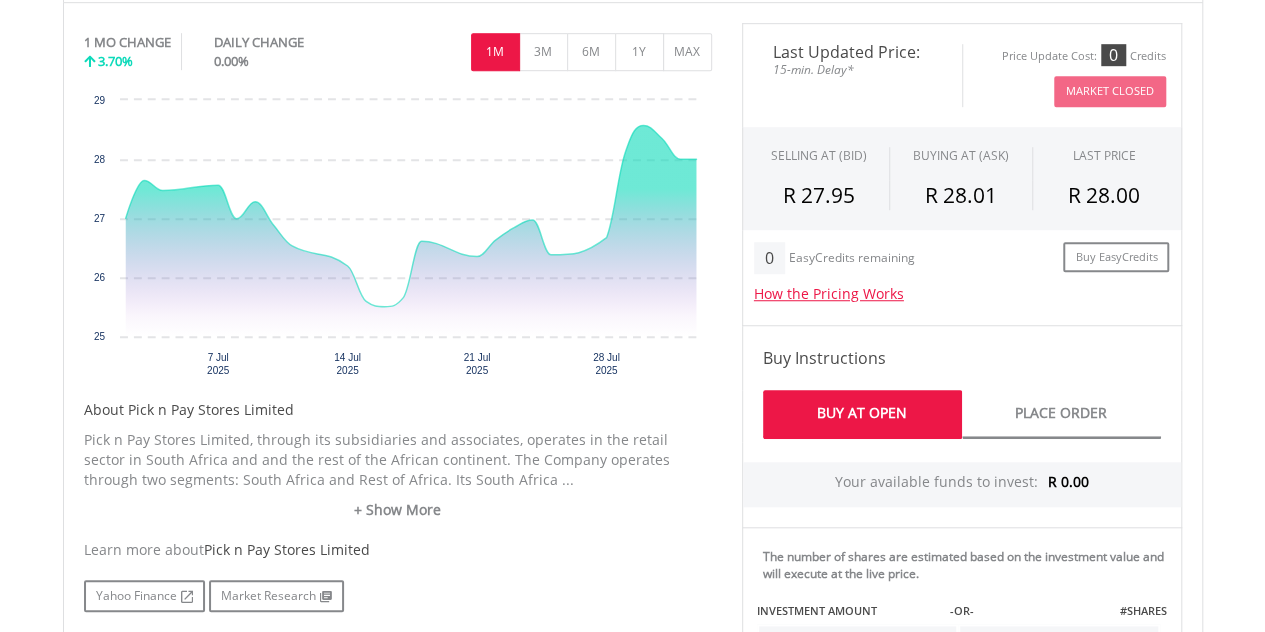 scroll, scrollTop: 610, scrollLeft: 0, axis: vertical 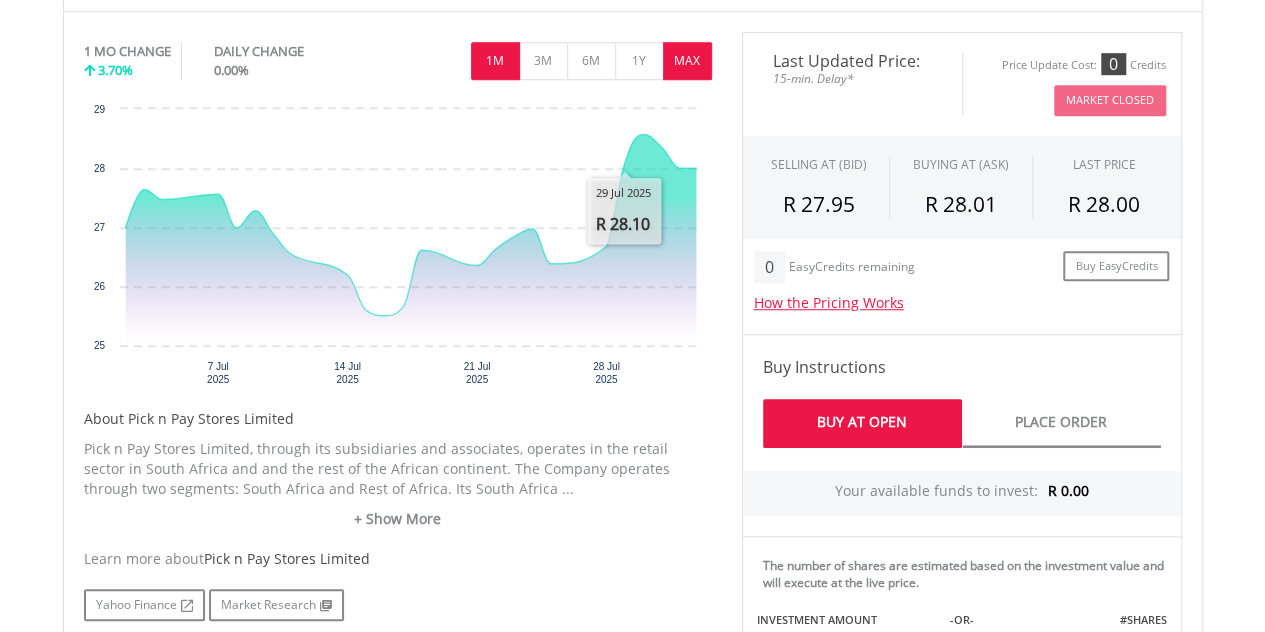 click on "MAX" at bounding box center [687, 61] 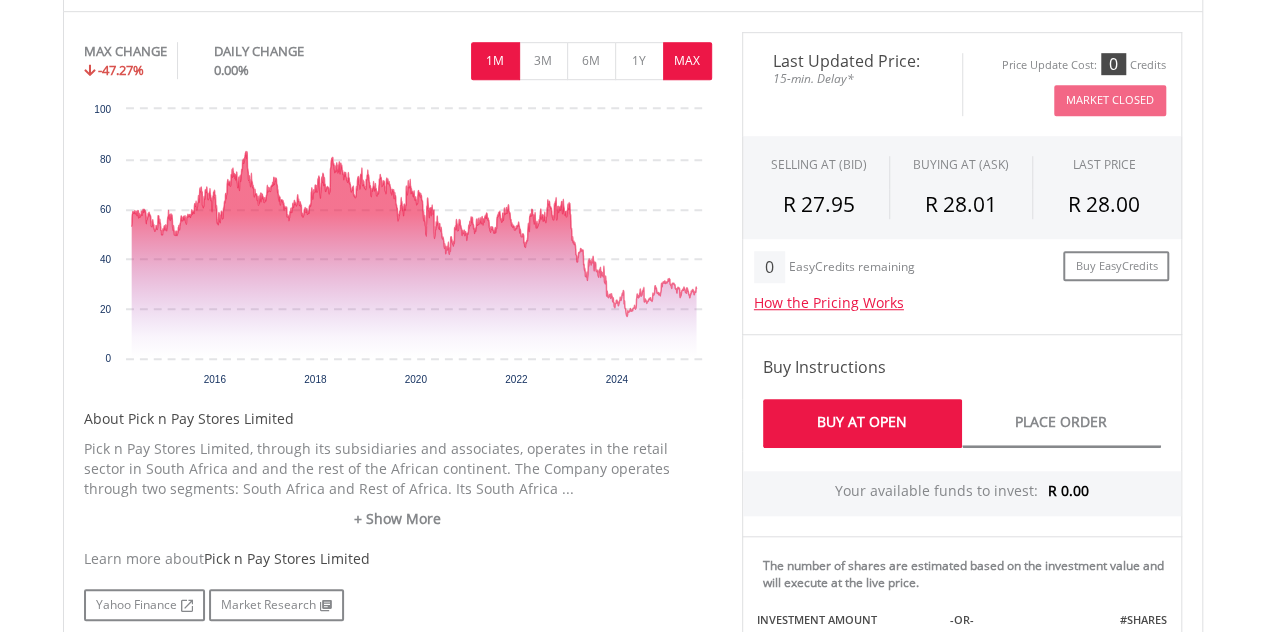 click on "1M" at bounding box center [495, 61] 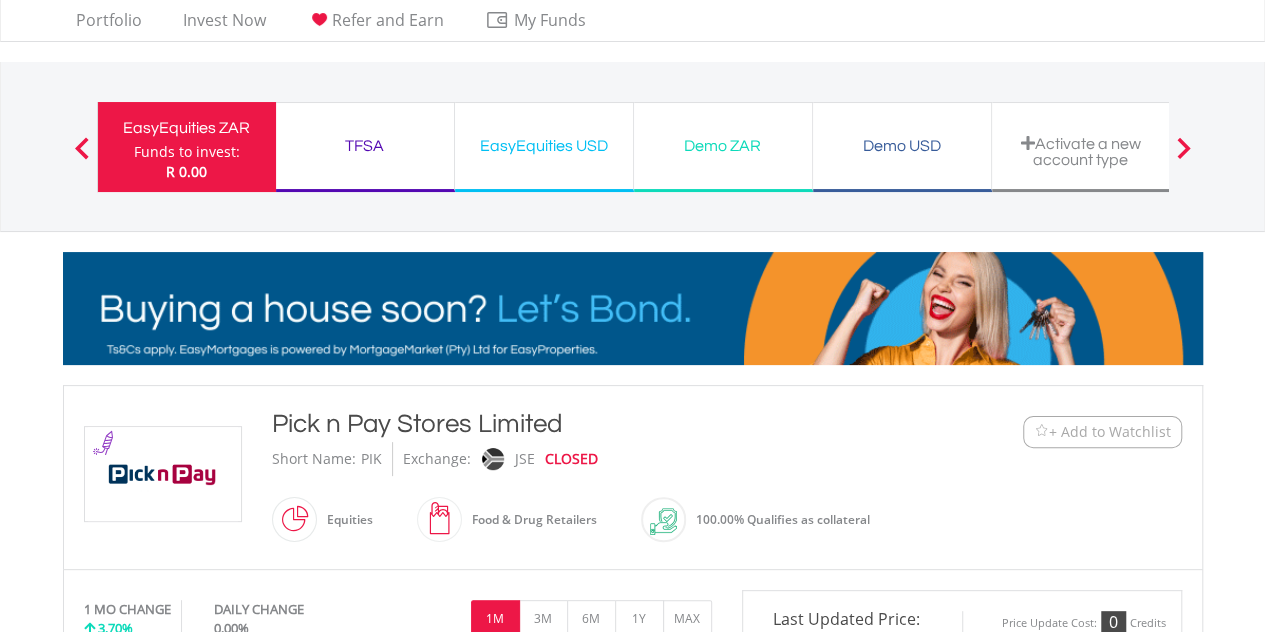 scroll, scrollTop: 49, scrollLeft: 0, axis: vertical 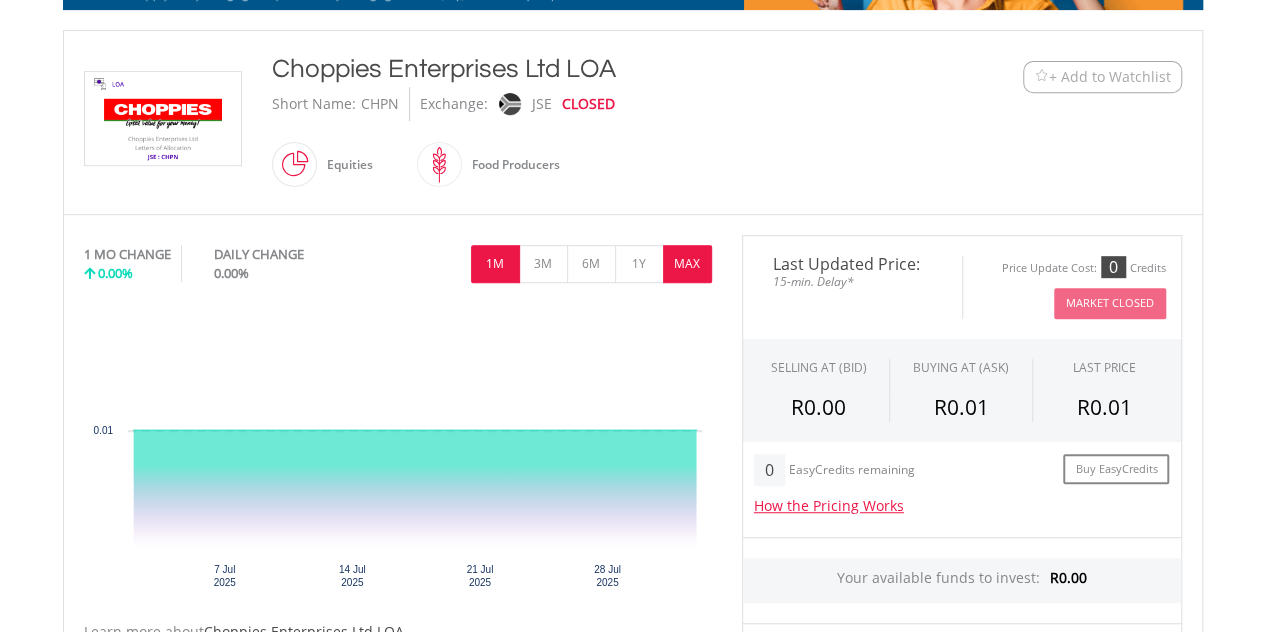 click on "MAX" at bounding box center [687, 264] 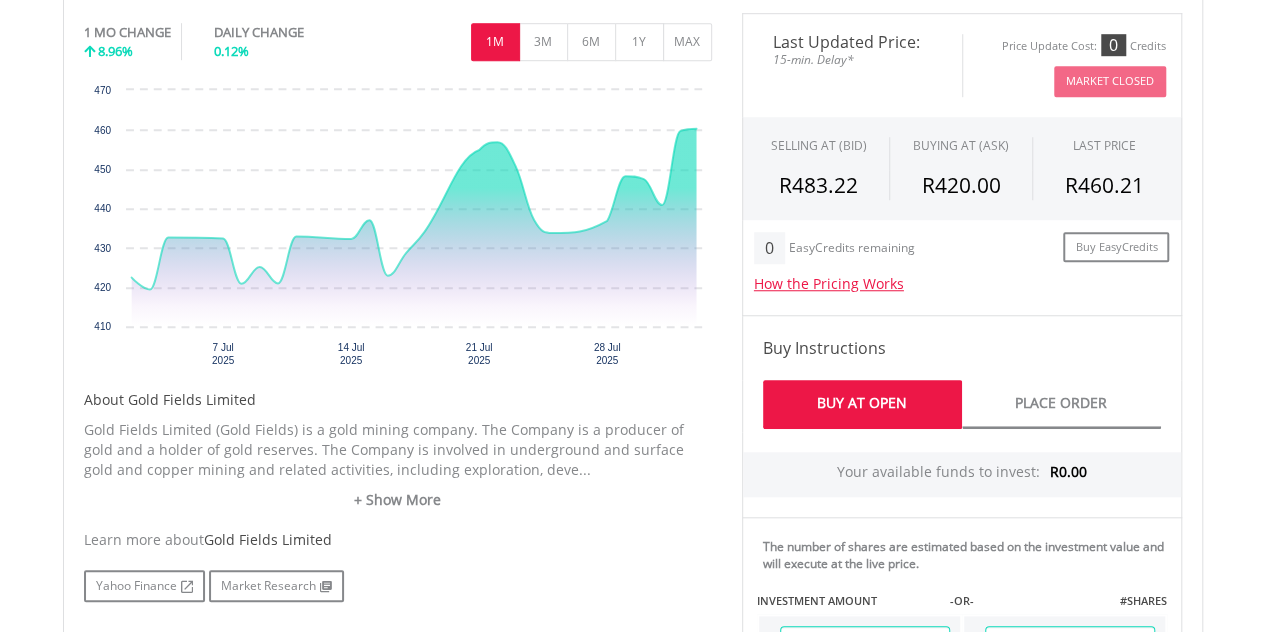 scroll, scrollTop: 682, scrollLeft: 0, axis: vertical 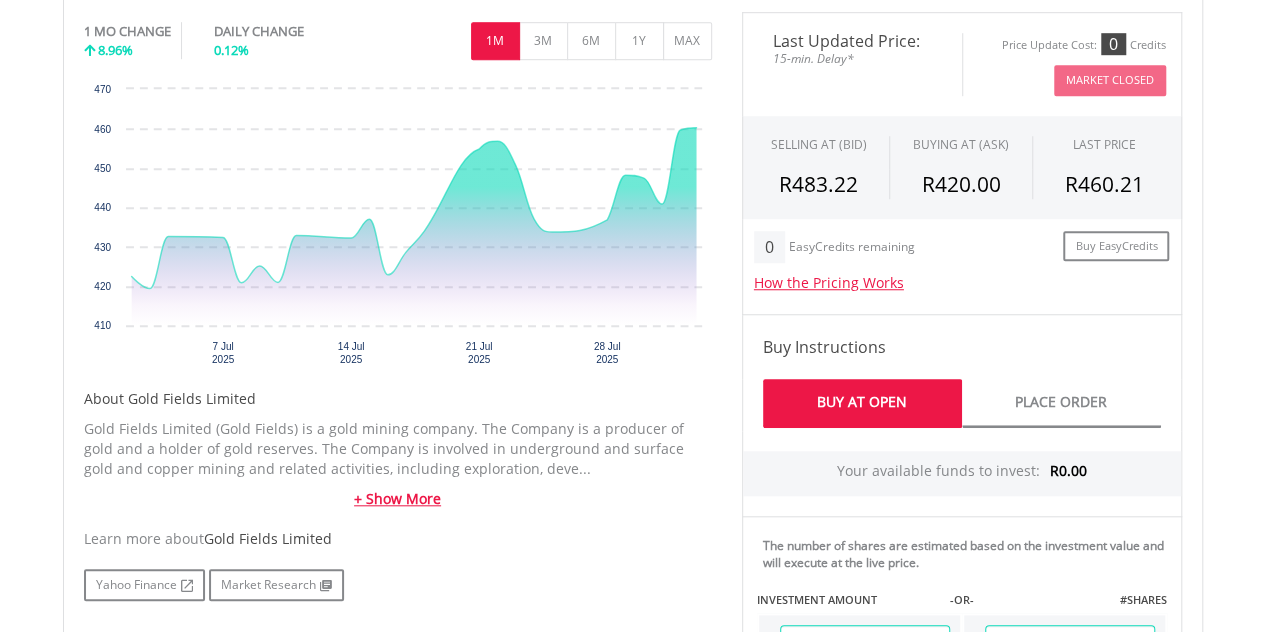 click on "+ Show More" at bounding box center (398, 499) 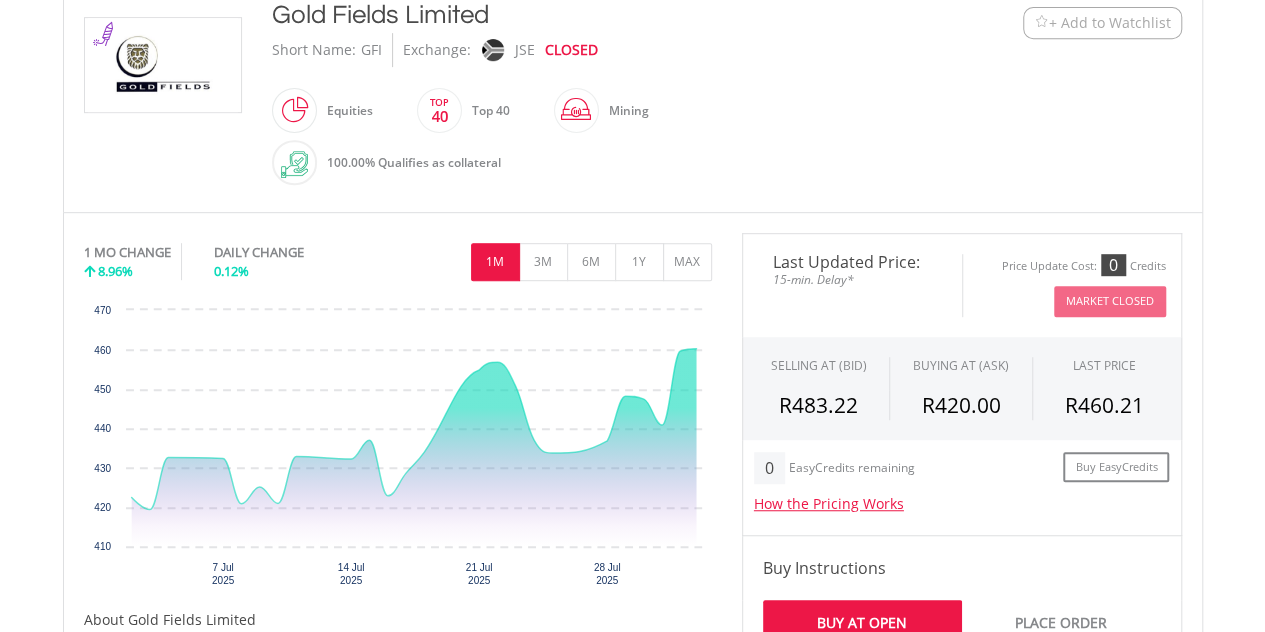 scroll, scrollTop: 460, scrollLeft: 0, axis: vertical 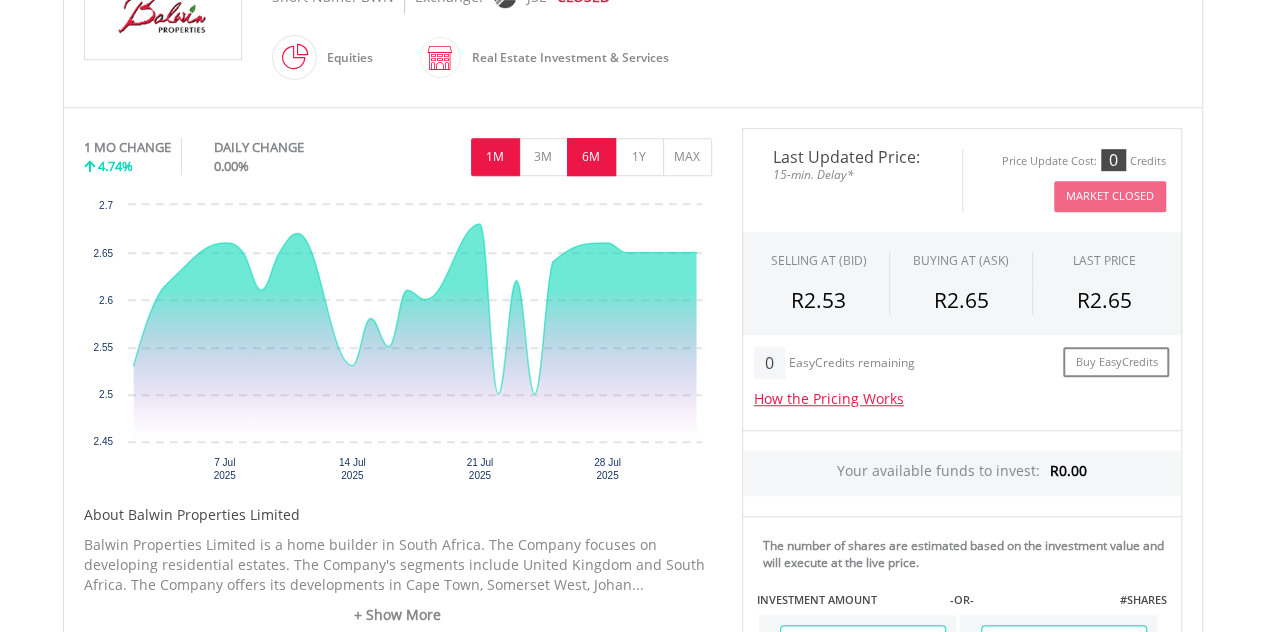 click on "6M" at bounding box center [591, 157] 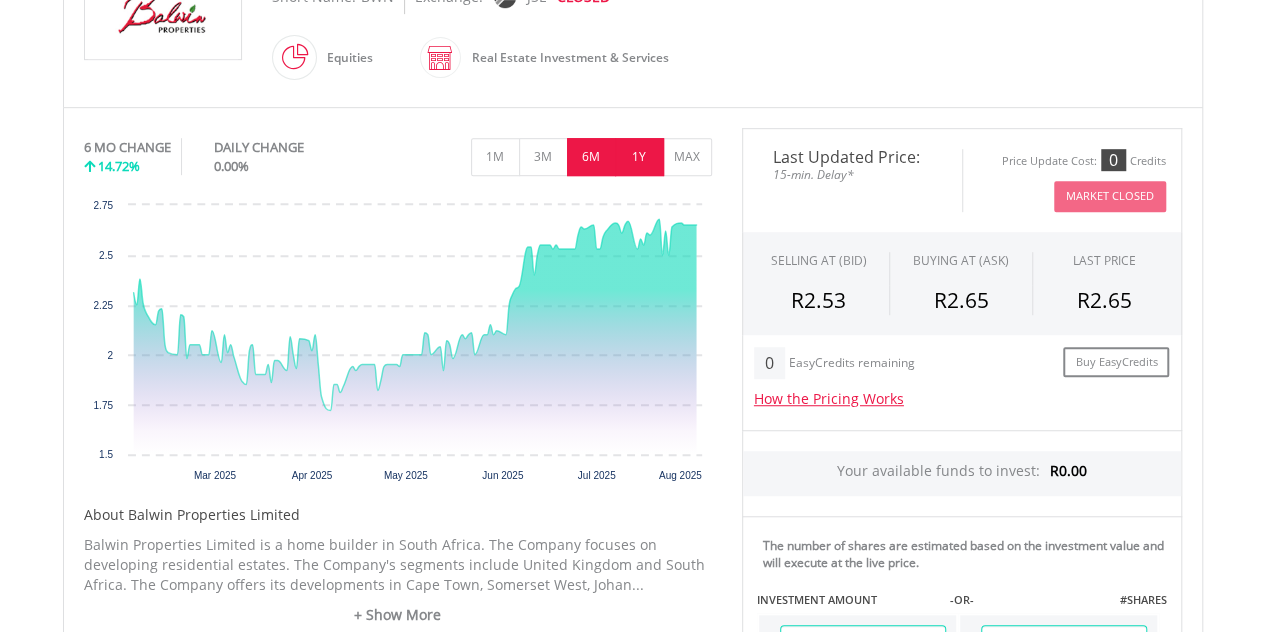 click on "1Y" at bounding box center (639, 157) 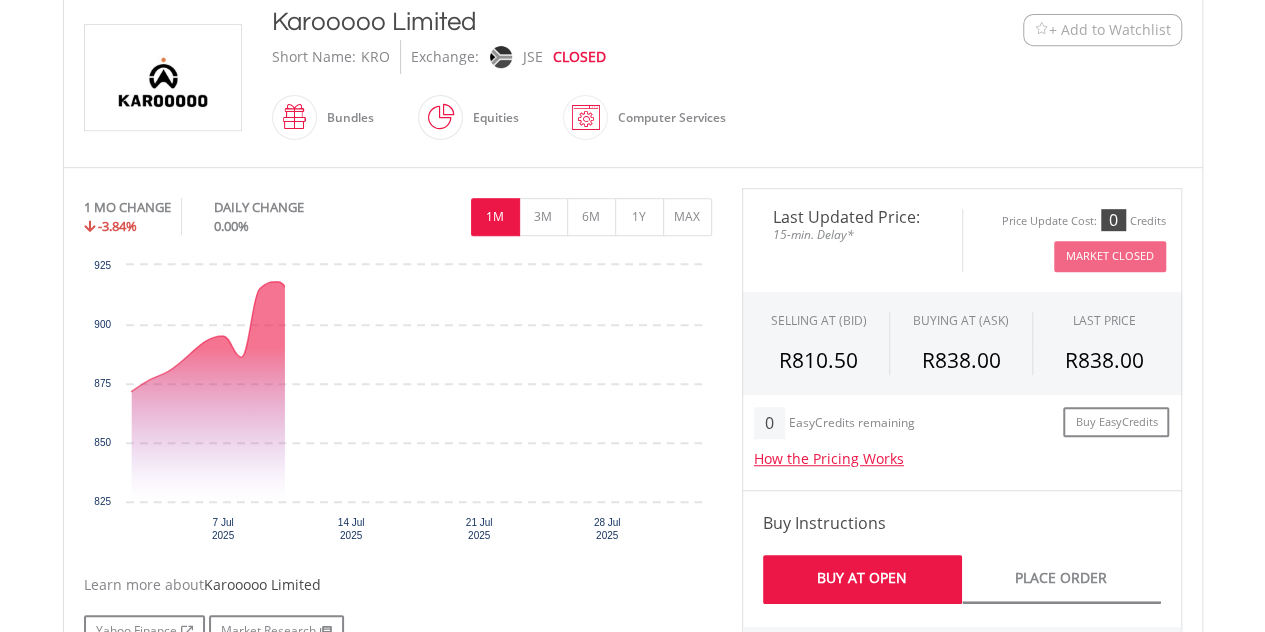 scroll, scrollTop: 458, scrollLeft: 0, axis: vertical 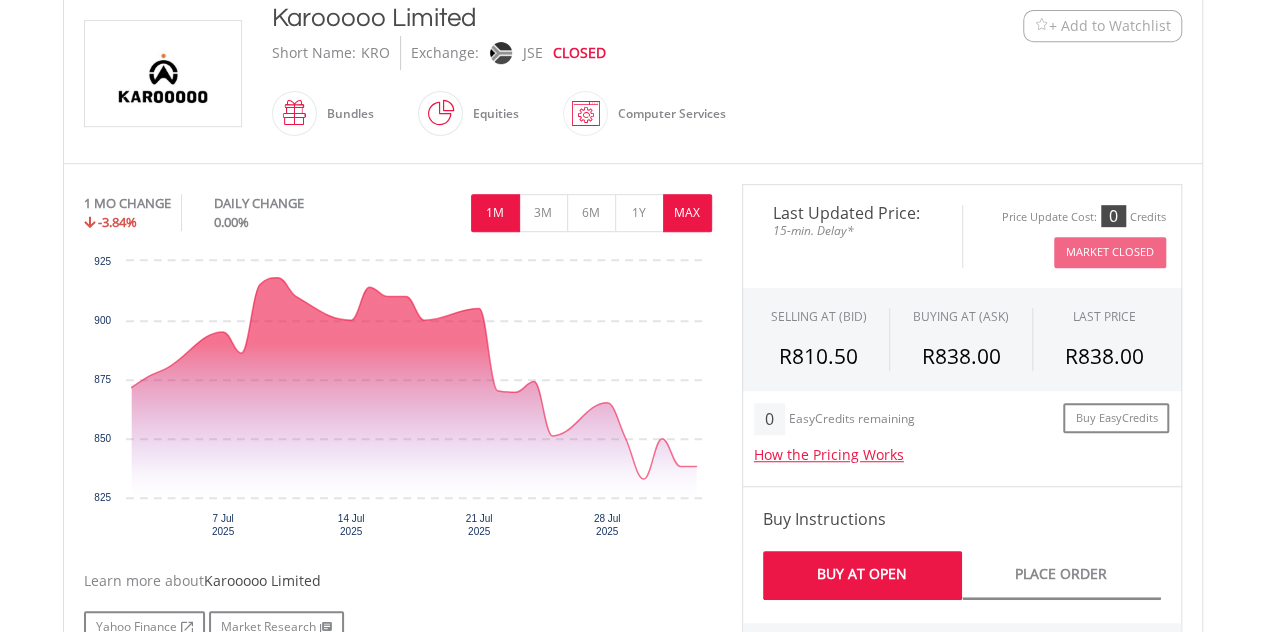 click on "MAX" at bounding box center (687, 213) 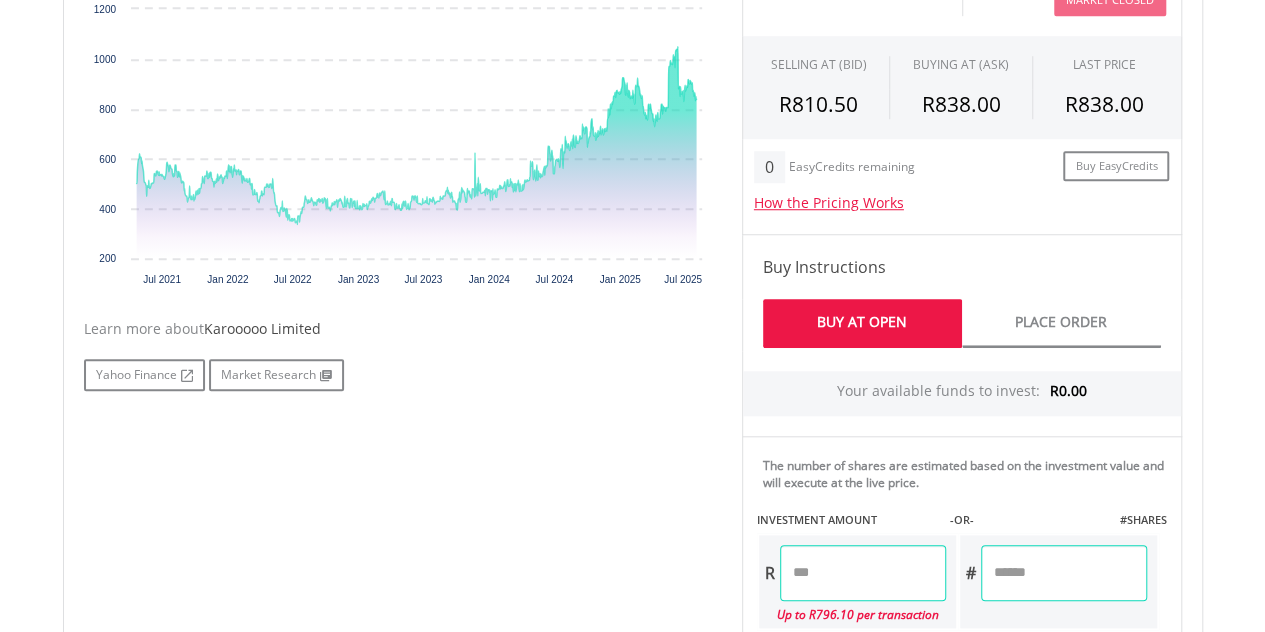 scroll, scrollTop: 716, scrollLeft: 0, axis: vertical 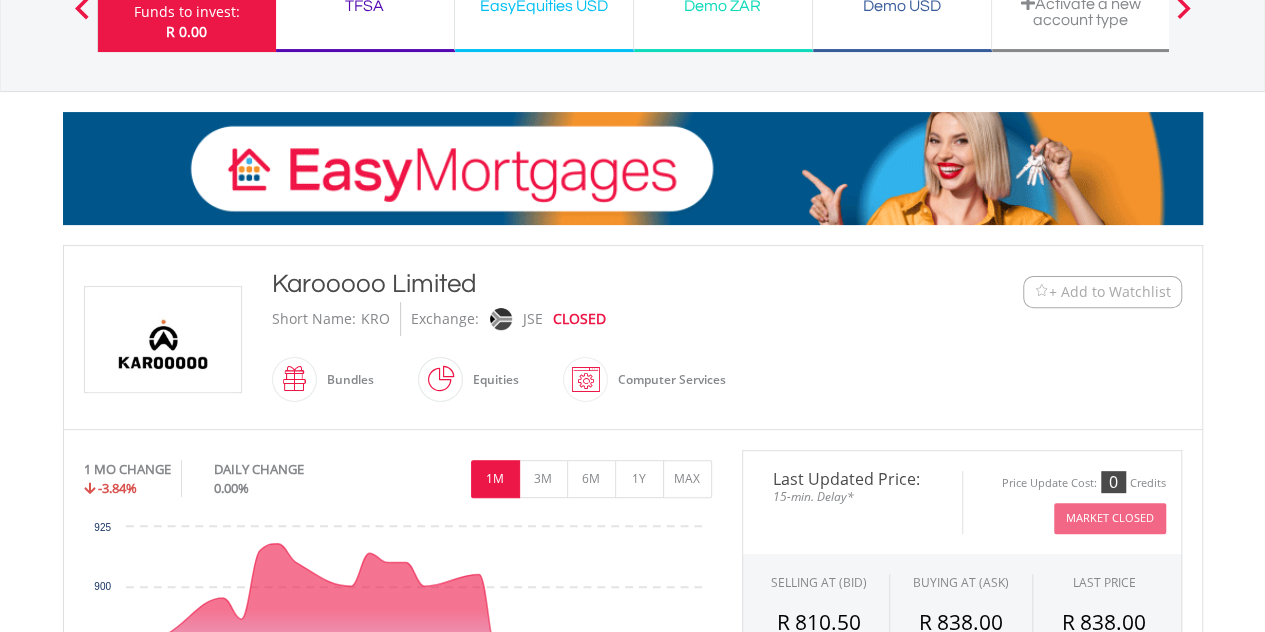 drag, startPoint x: 478, startPoint y: 282, endPoint x: 274, endPoint y: 291, distance: 204.19843 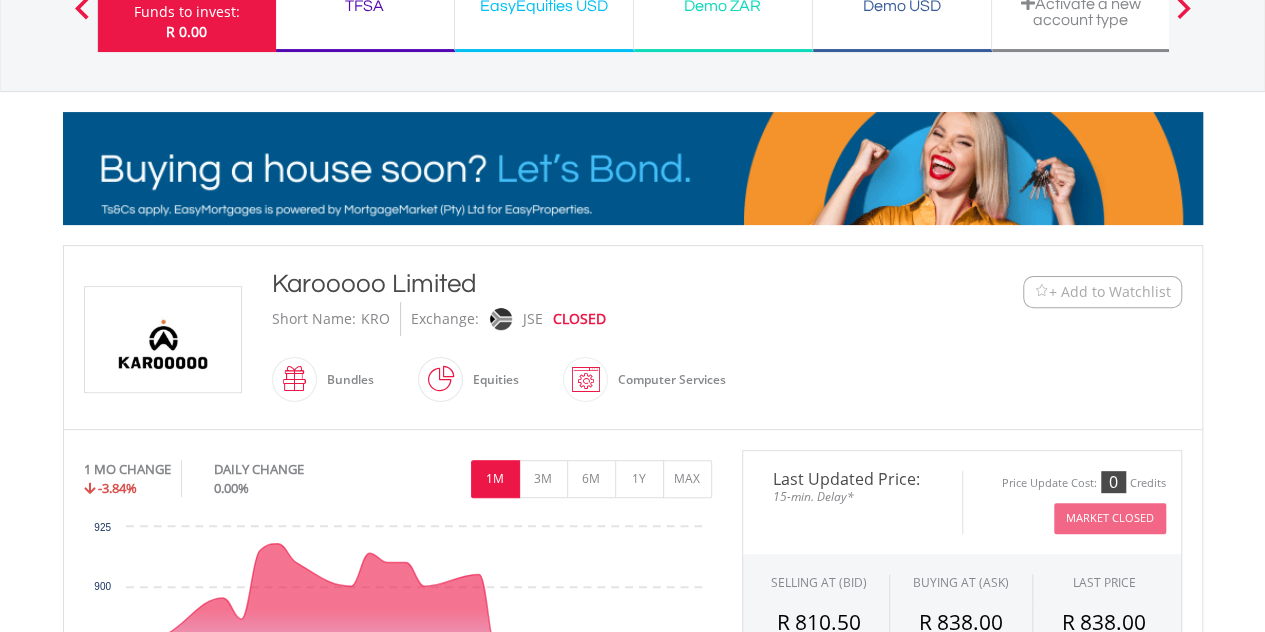 click on "Karooooo Limited" at bounding box center [586, 284] 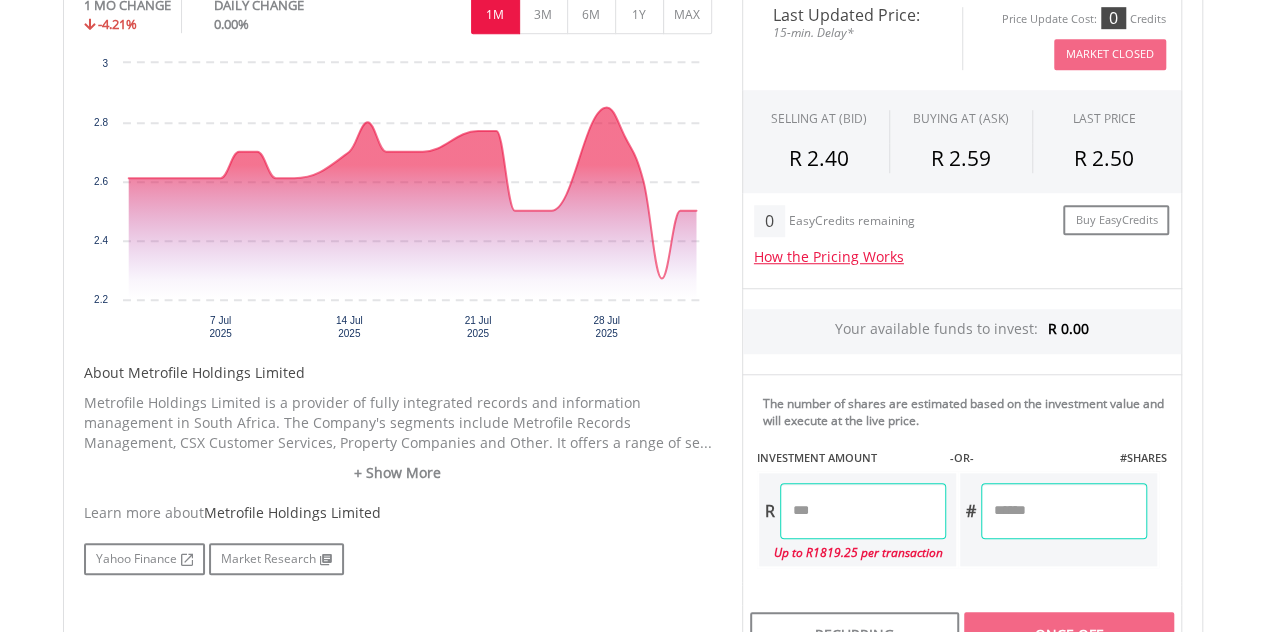 scroll, scrollTop: 657, scrollLeft: 0, axis: vertical 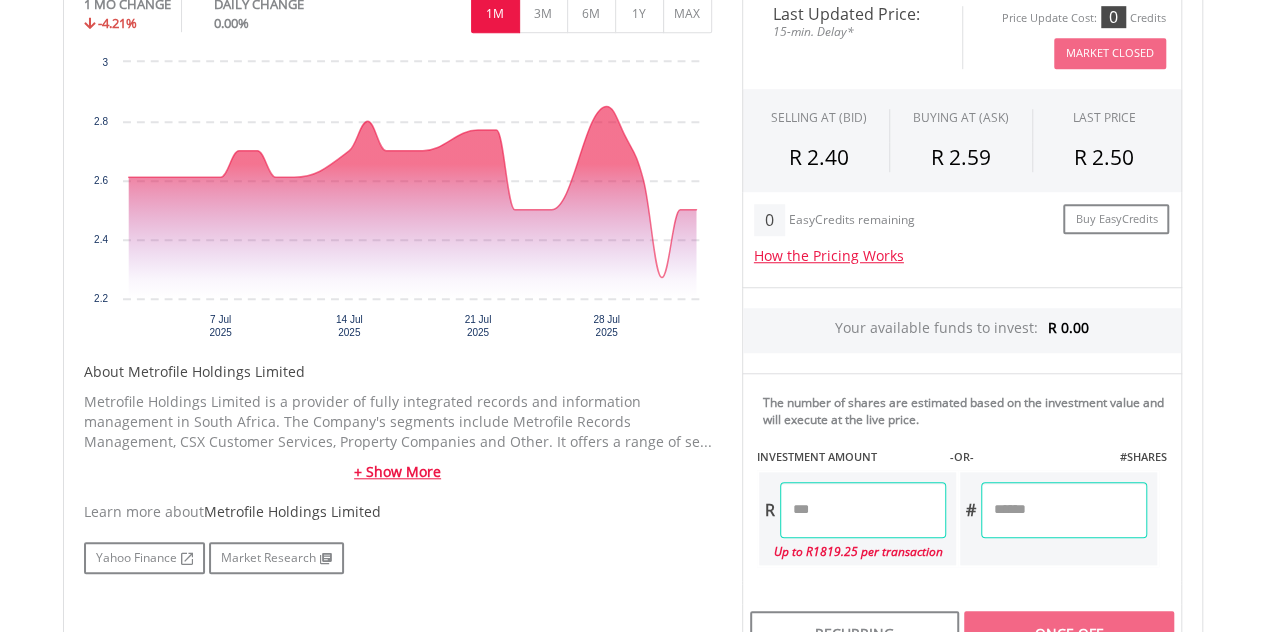 click on "+ Show More" at bounding box center [398, 472] 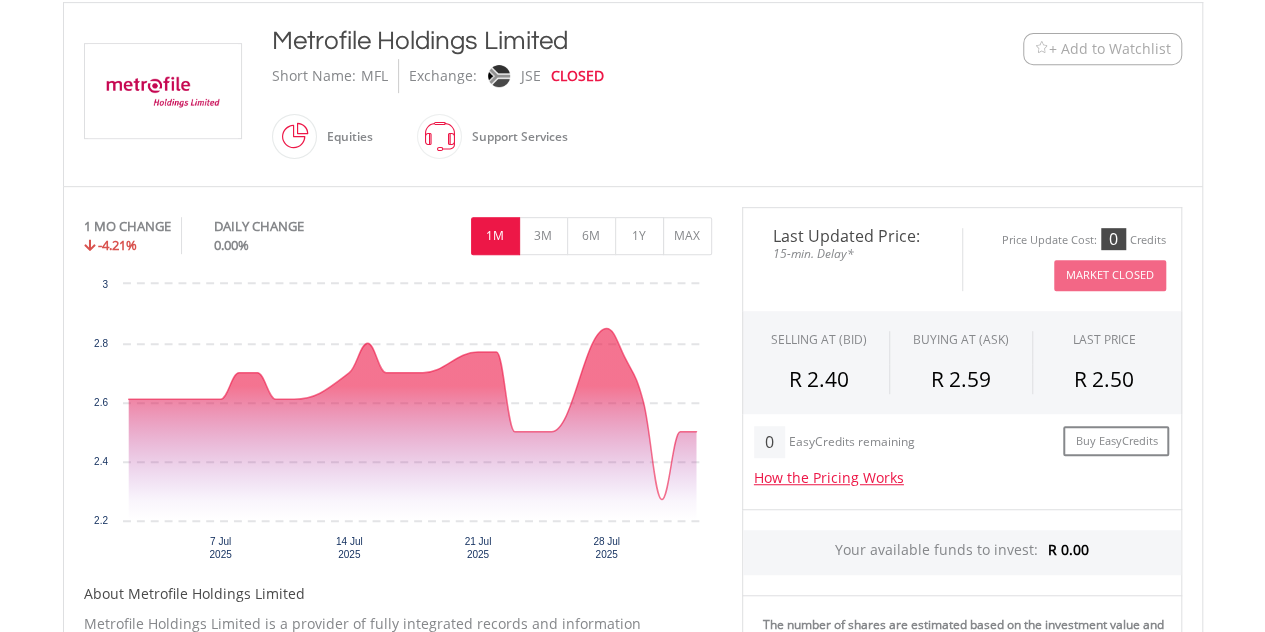 scroll, scrollTop: 433, scrollLeft: 0, axis: vertical 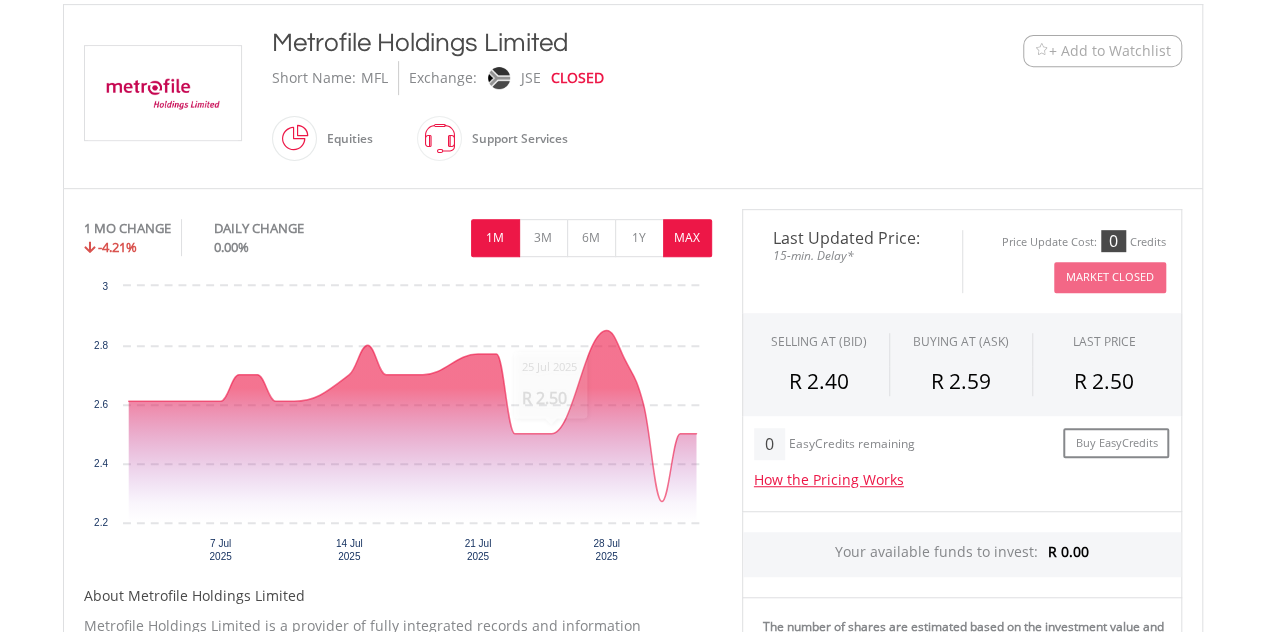 click on "MAX" at bounding box center [687, 238] 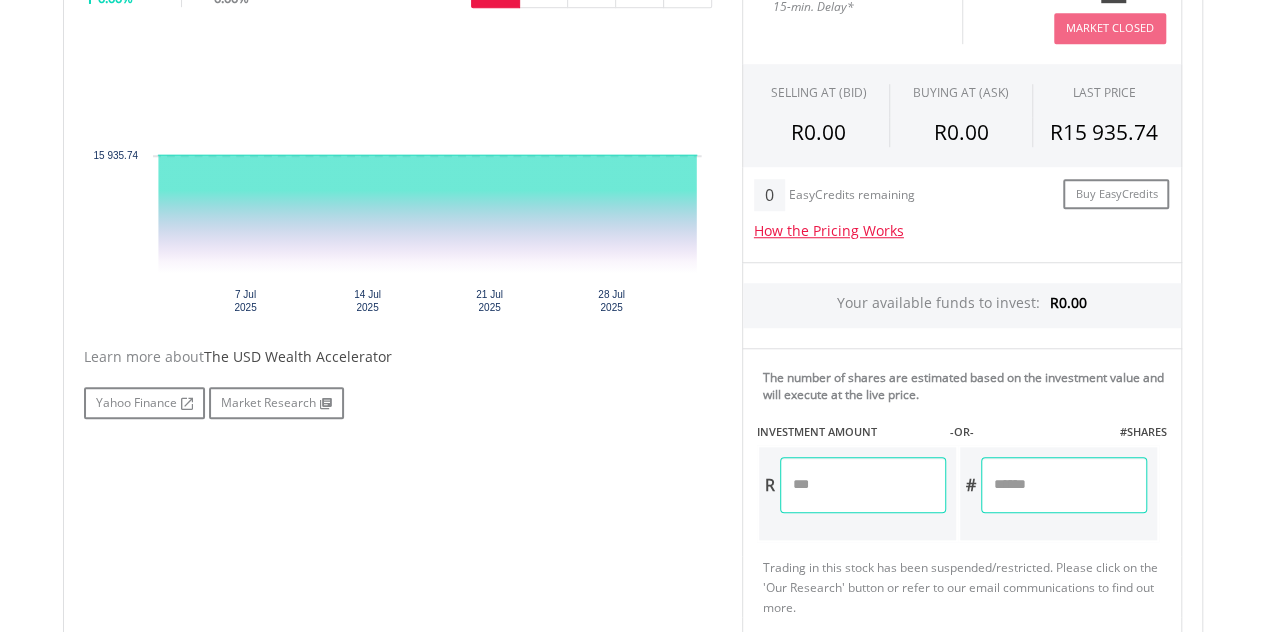 scroll, scrollTop: 473, scrollLeft: 0, axis: vertical 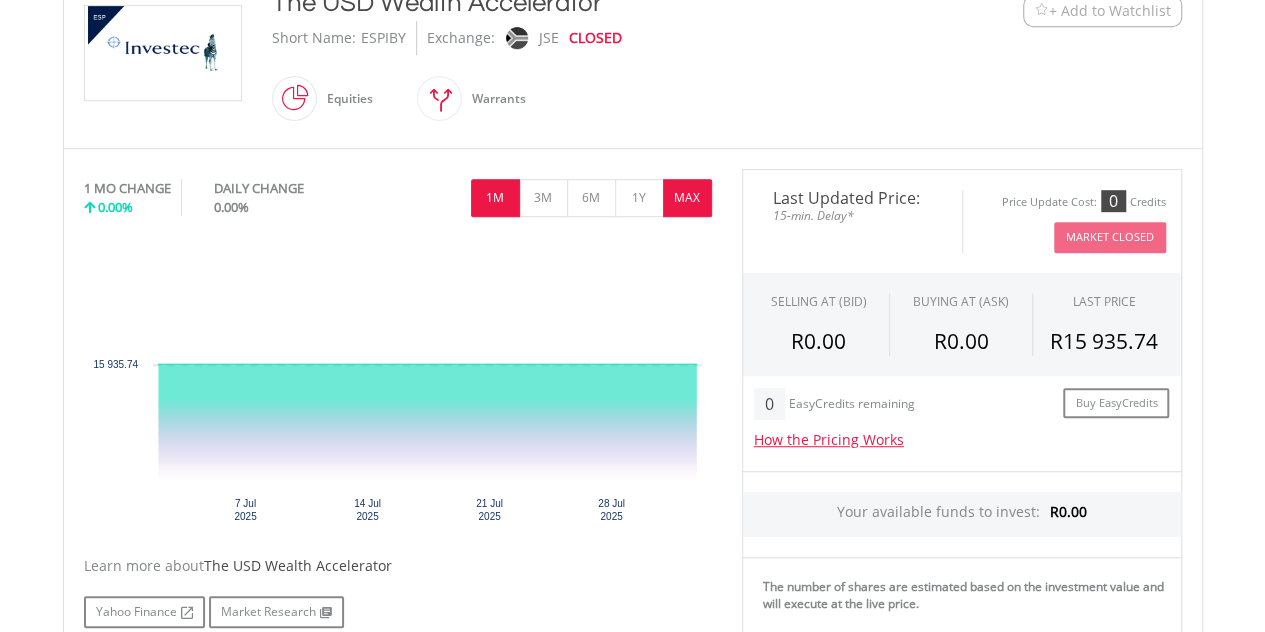 click on "MAX" at bounding box center (687, 198) 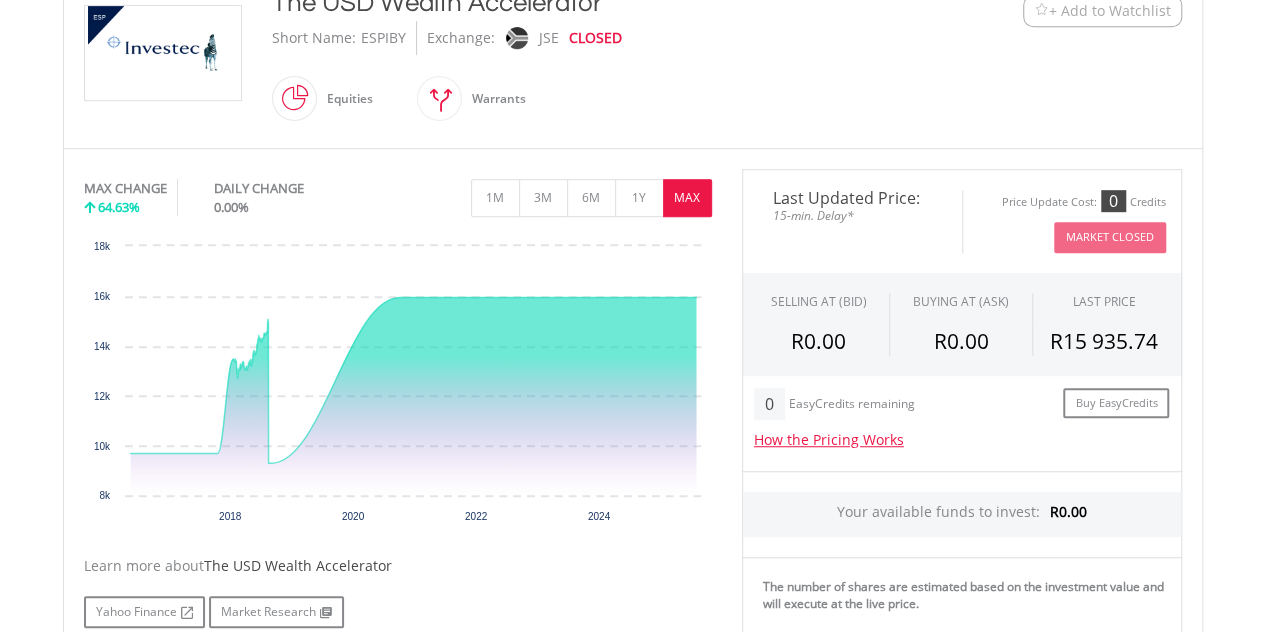 click on "MAX" at bounding box center [687, 198] 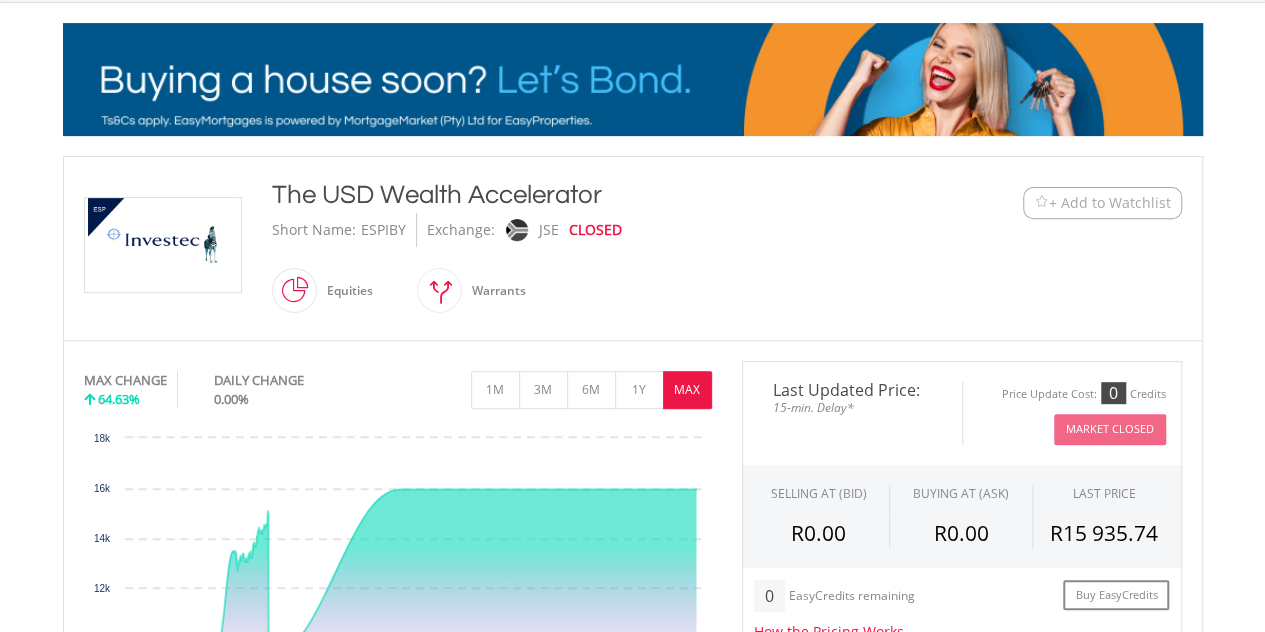 scroll, scrollTop: 276, scrollLeft: 0, axis: vertical 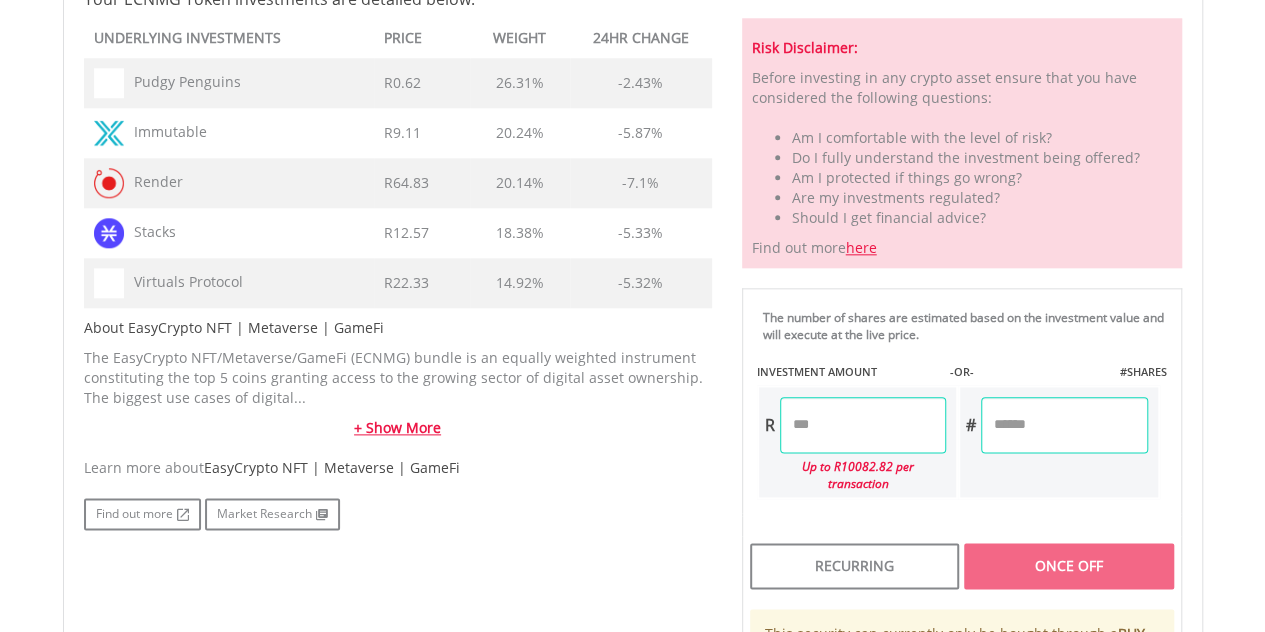 click on "+ Show More" at bounding box center (398, 428) 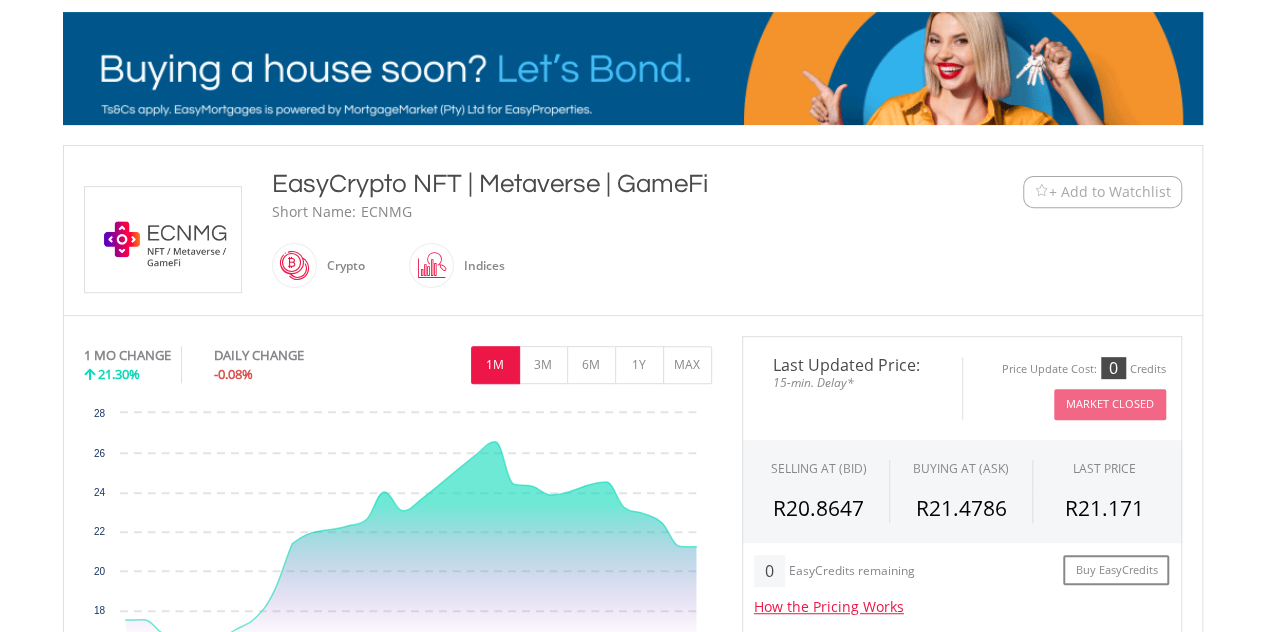 scroll, scrollTop: 0, scrollLeft: 0, axis: both 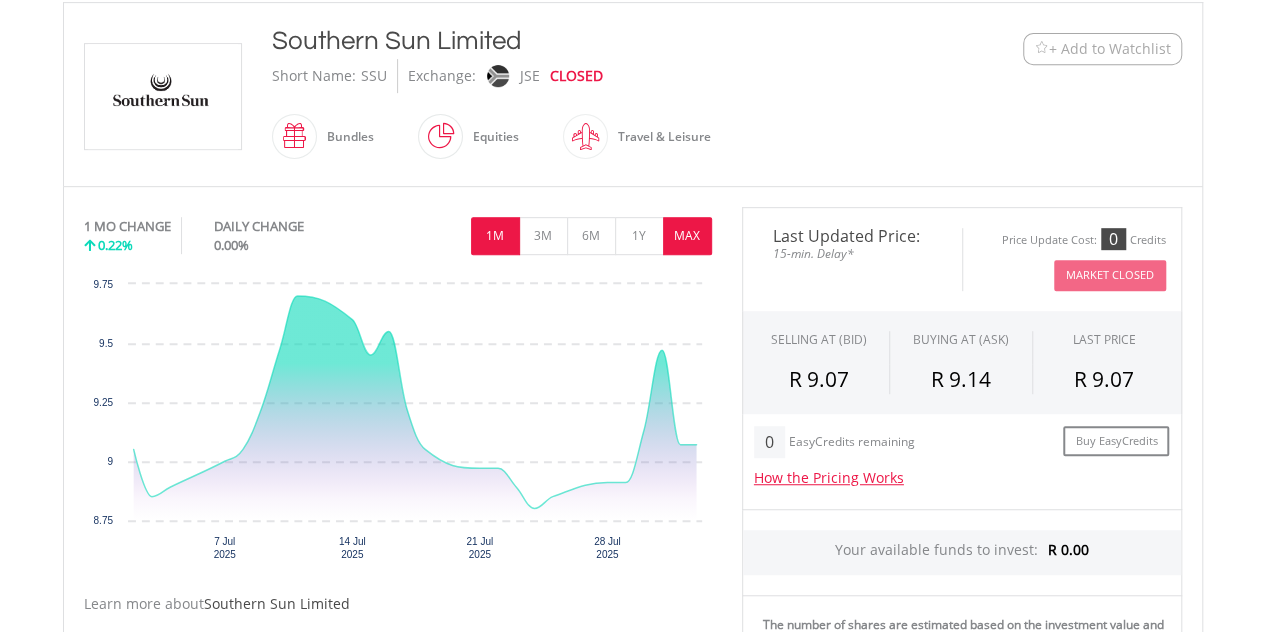 click on "MAX" at bounding box center [687, 236] 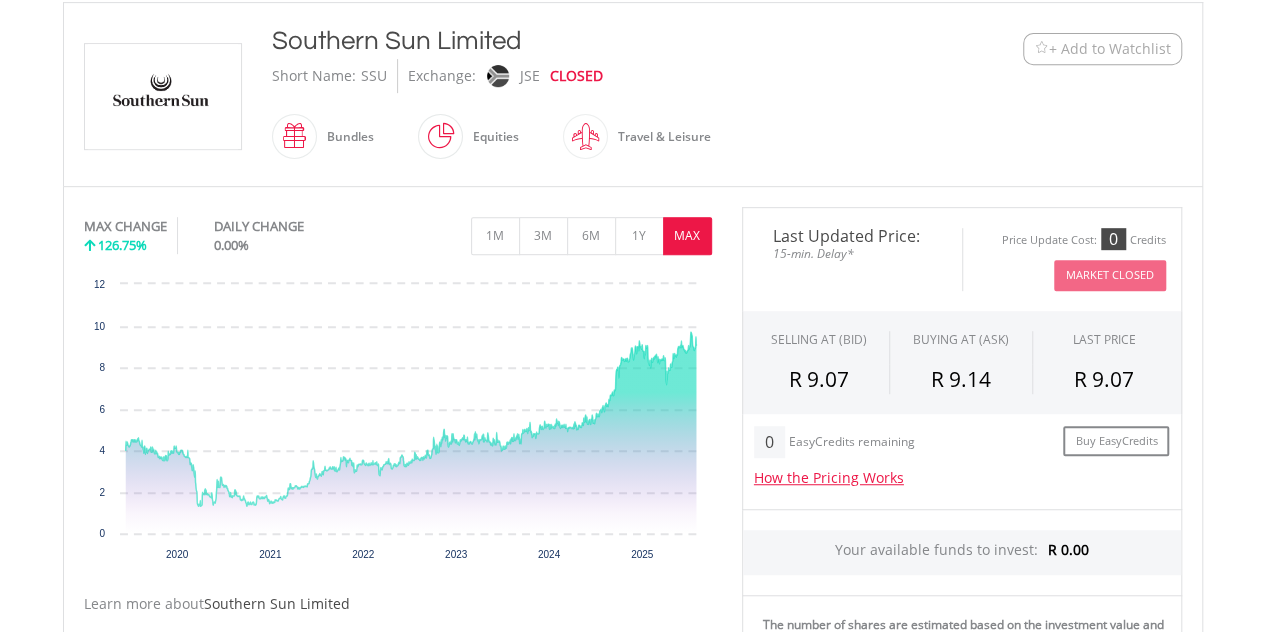 click at bounding box center [1041, 48] 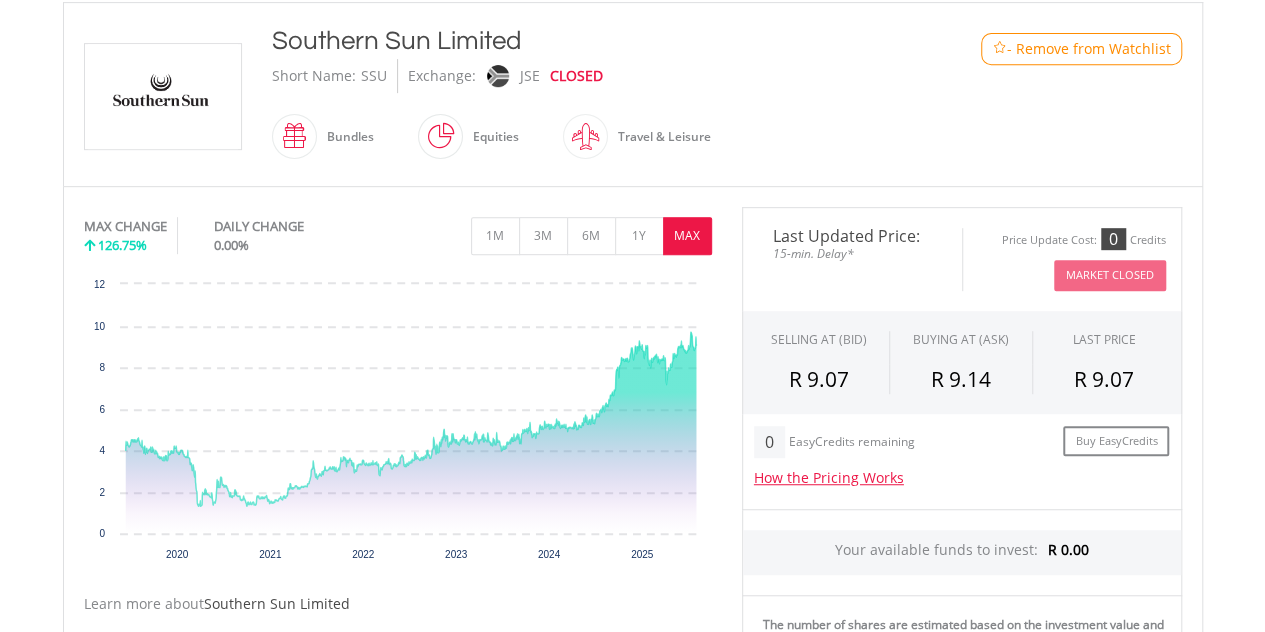 click on "- Remove from Watchlist" at bounding box center [1089, 49] 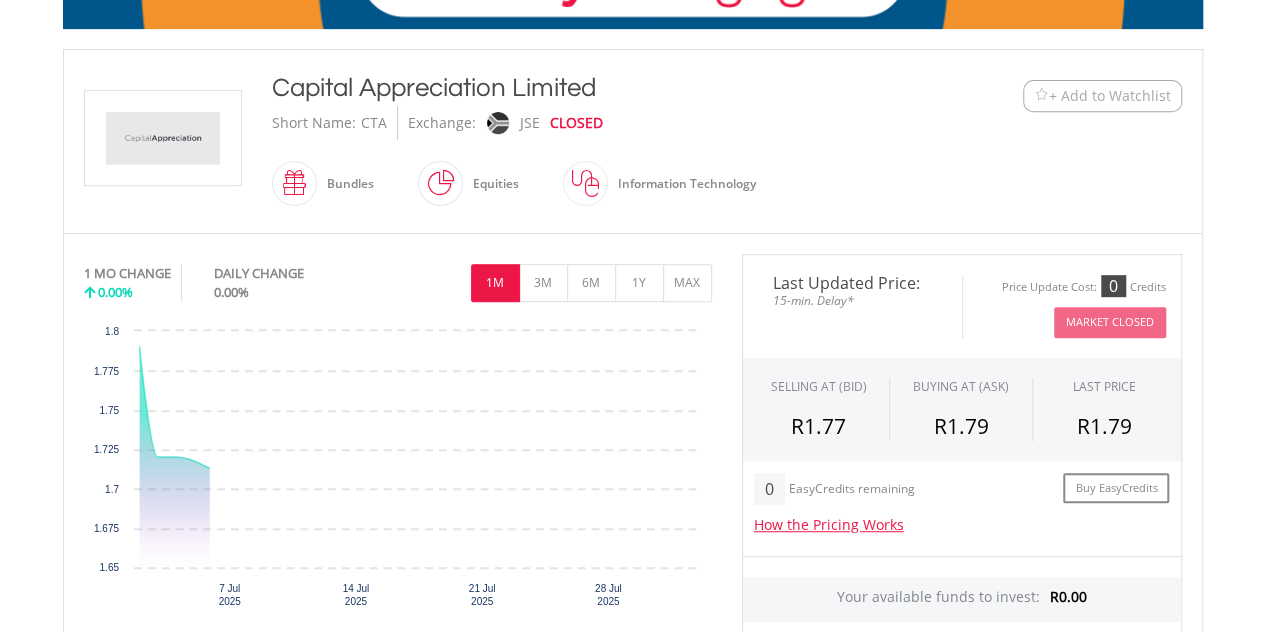 scroll, scrollTop: 389, scrollLeft: 0, axis: vertical 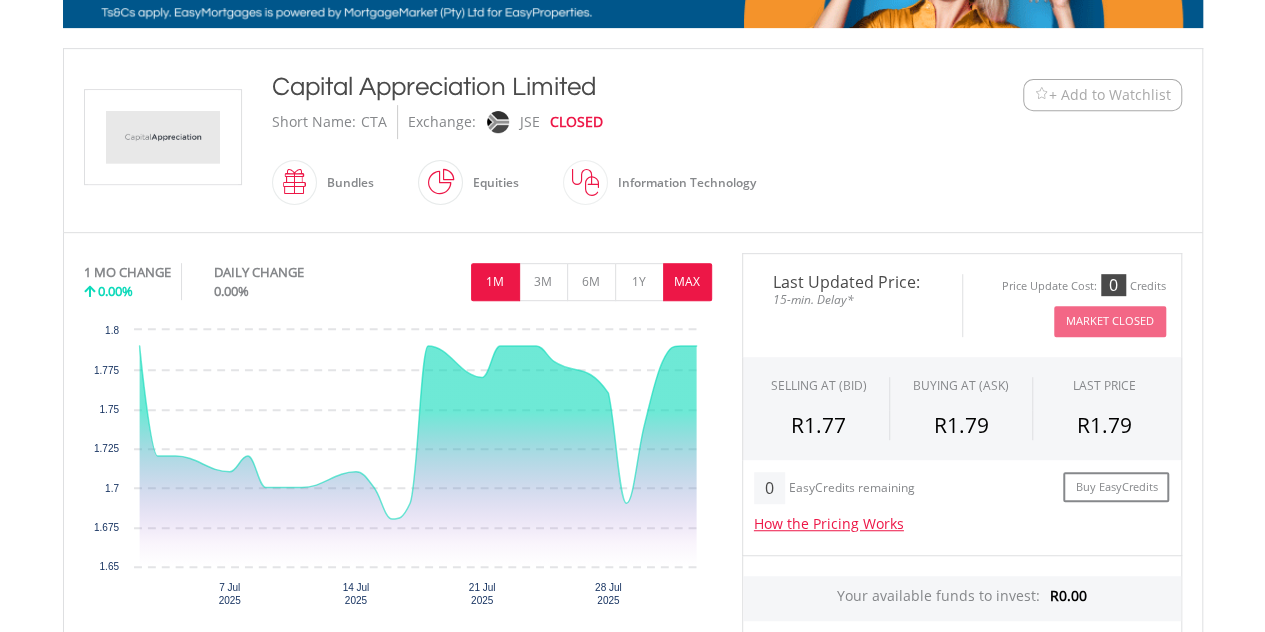 click on "MAX" at bounding box center (687, 282) 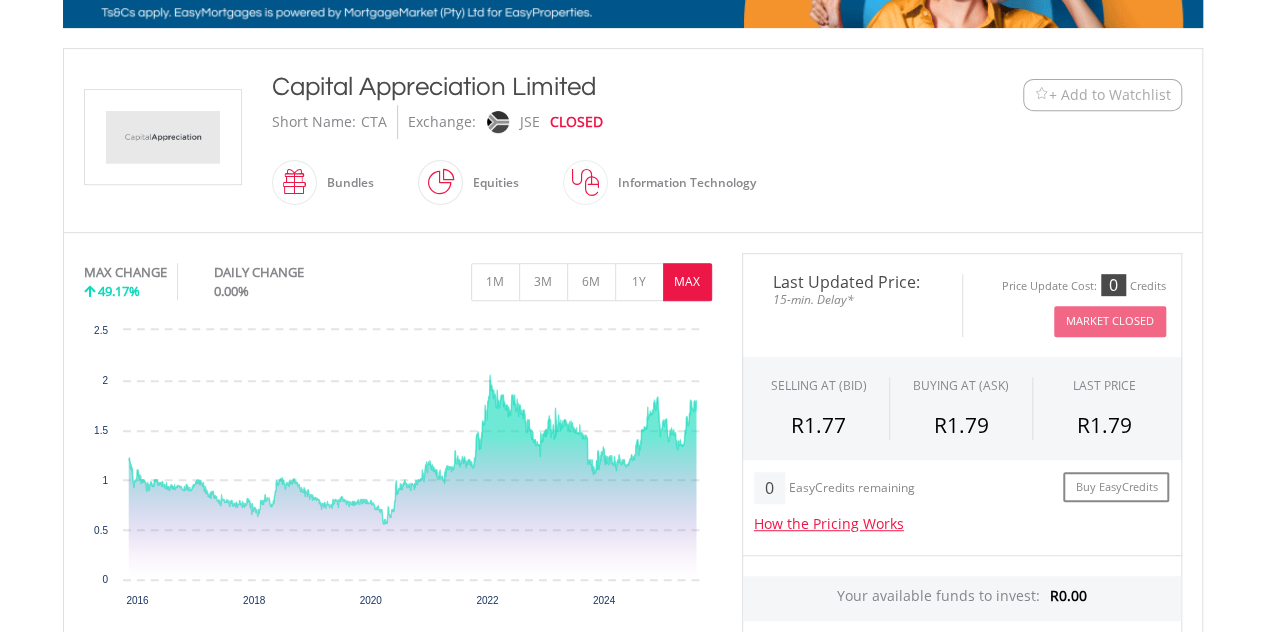 drag, startPoint x: 274, startPoint y: 85, endPoint x: 595, endPoint y: 63, distance: 321.75302 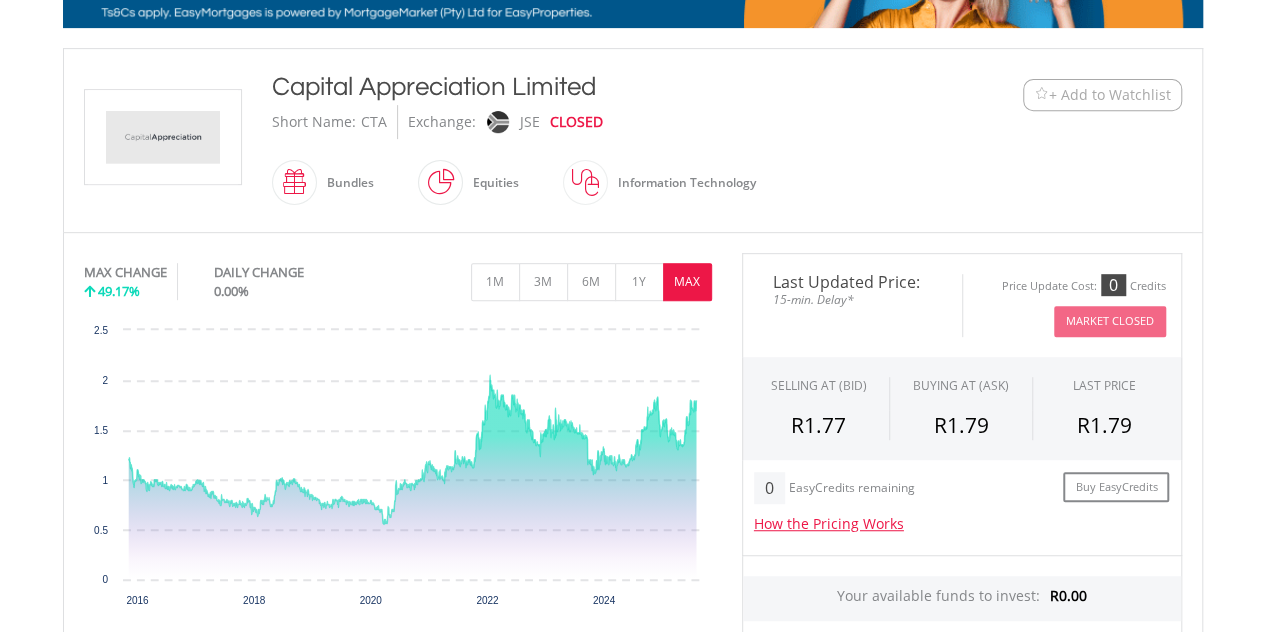 click on "﻿
Capital Appreciation Limited
Capital Appreciation Limited
Short Name:
CTA
Exchange:
JSE
CLOSED
Bundles" at bounding box center [633, 140] 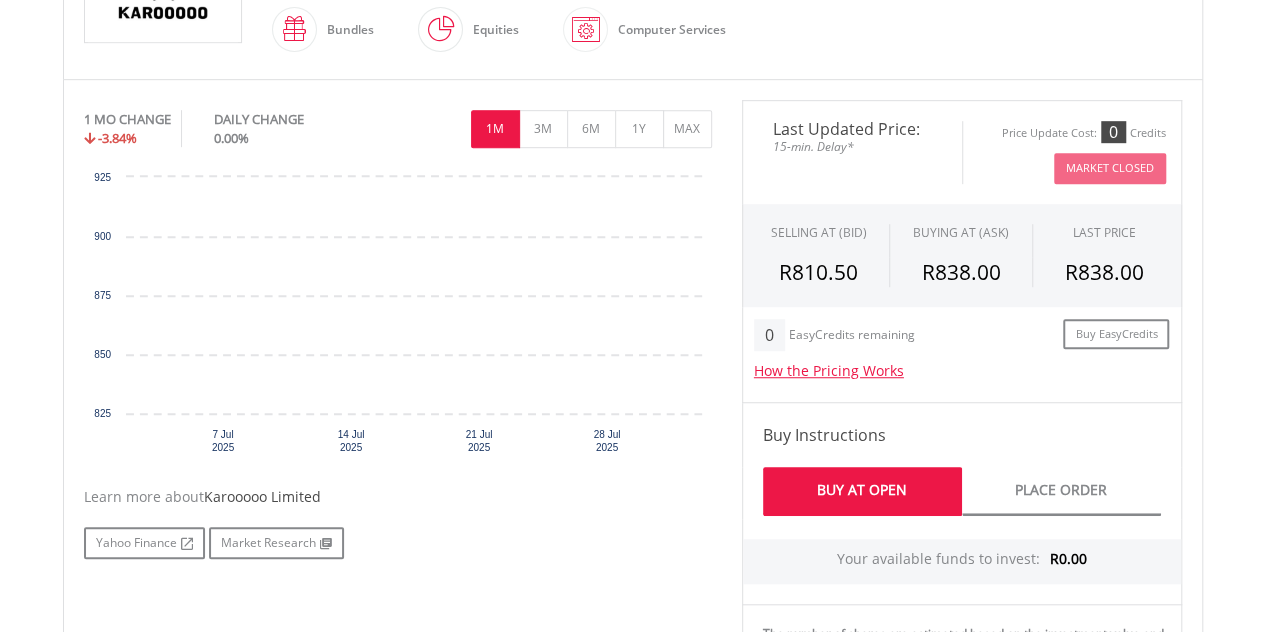 scroll, scrollTop: 544, scrollLeft: 0, axis: vertical 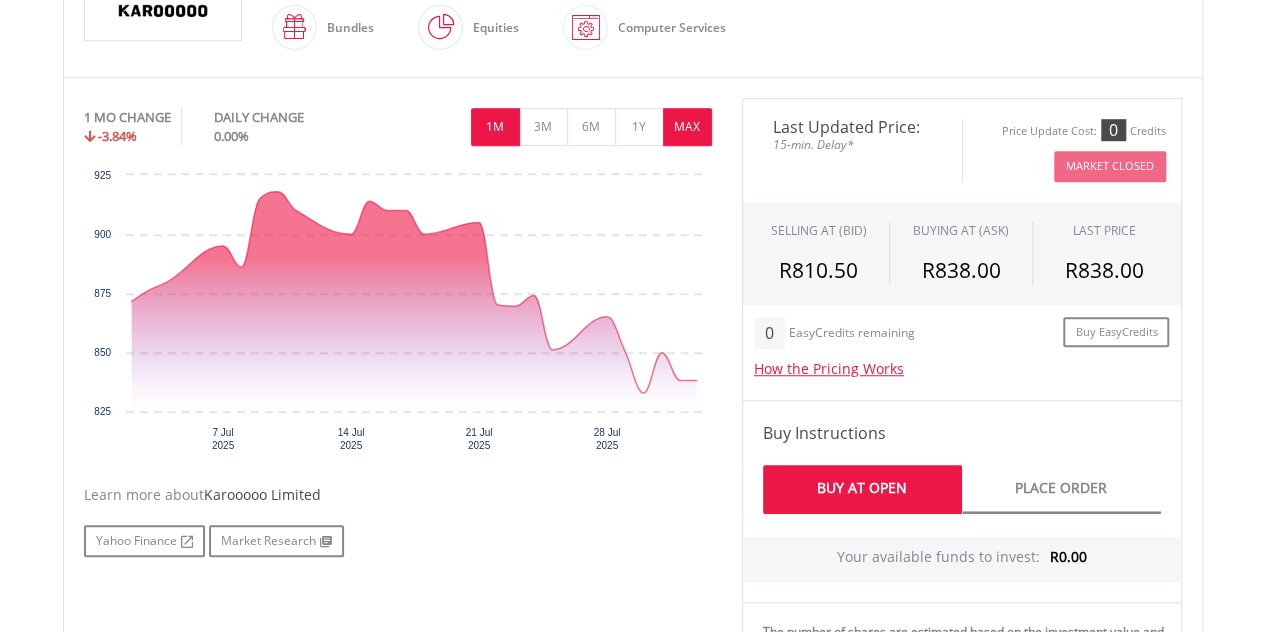 click on "MAX" at bounding box center (687, 127) 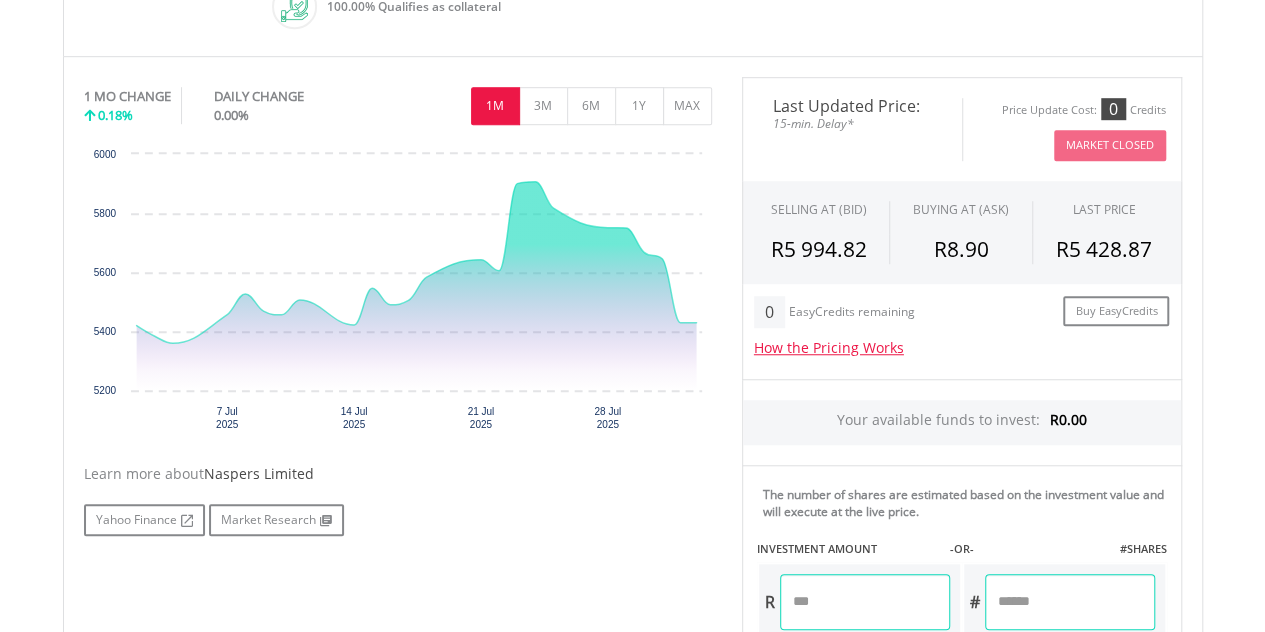scroll, scrollTop: 613, scrollLeft: 0, axis: vertical 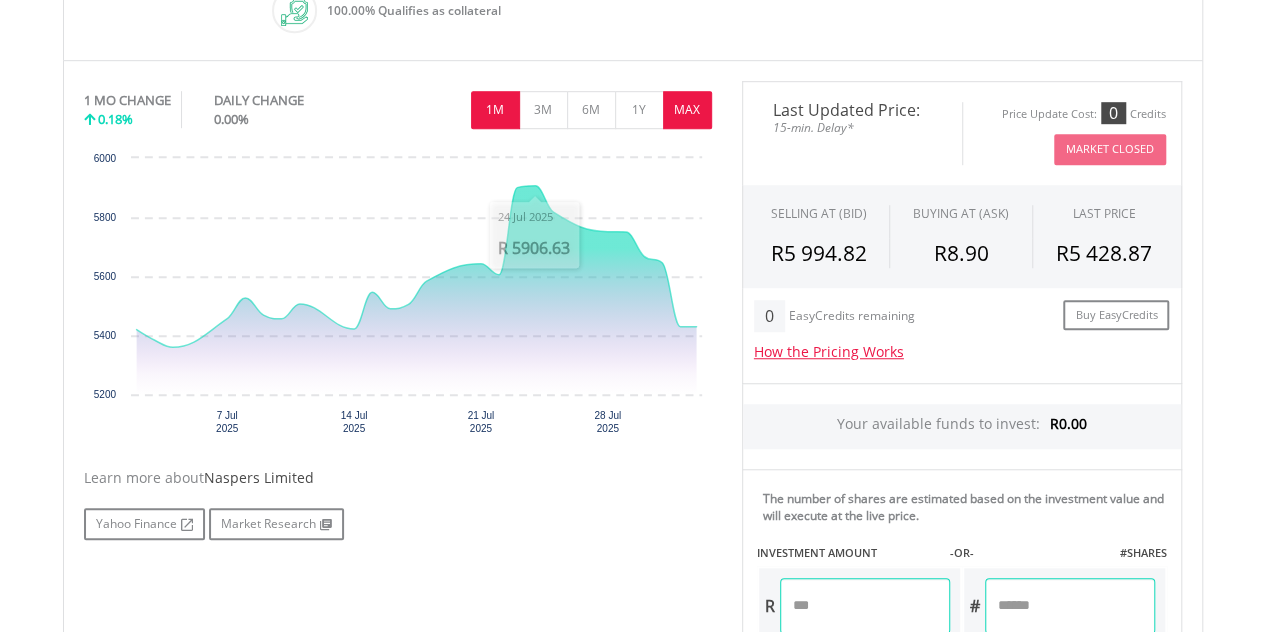 click on "MAX" at bounding box center (687, 110) 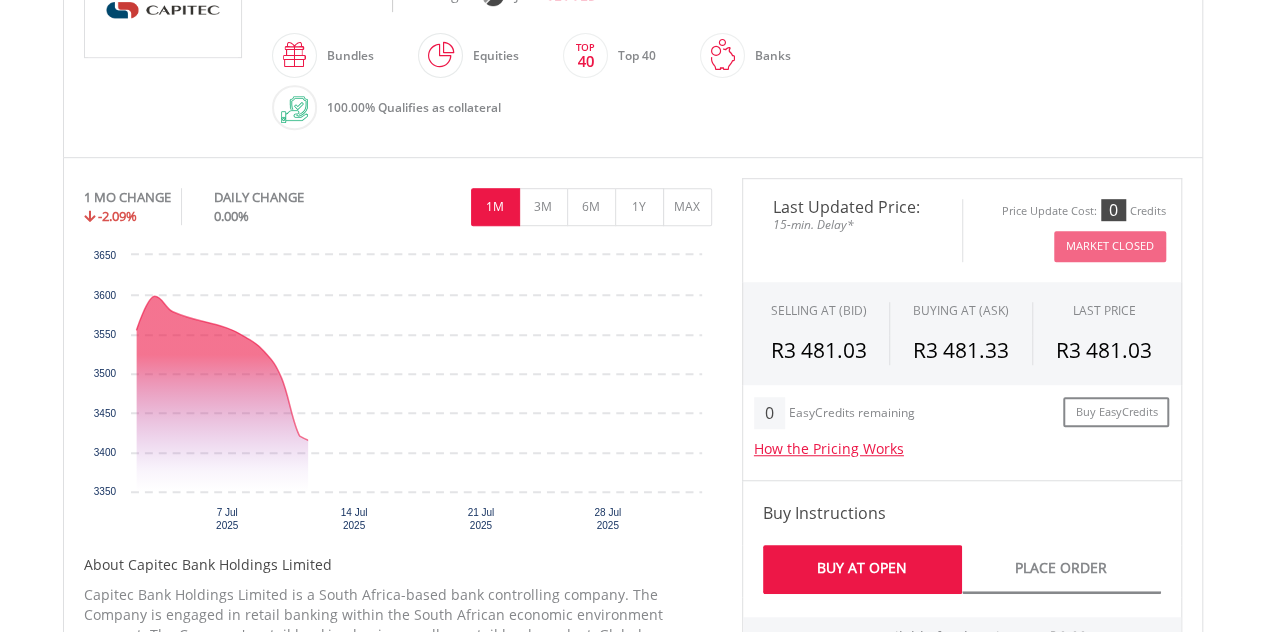 scroll, scrollTop: 518, scrollLeft: 0, axis: vertical 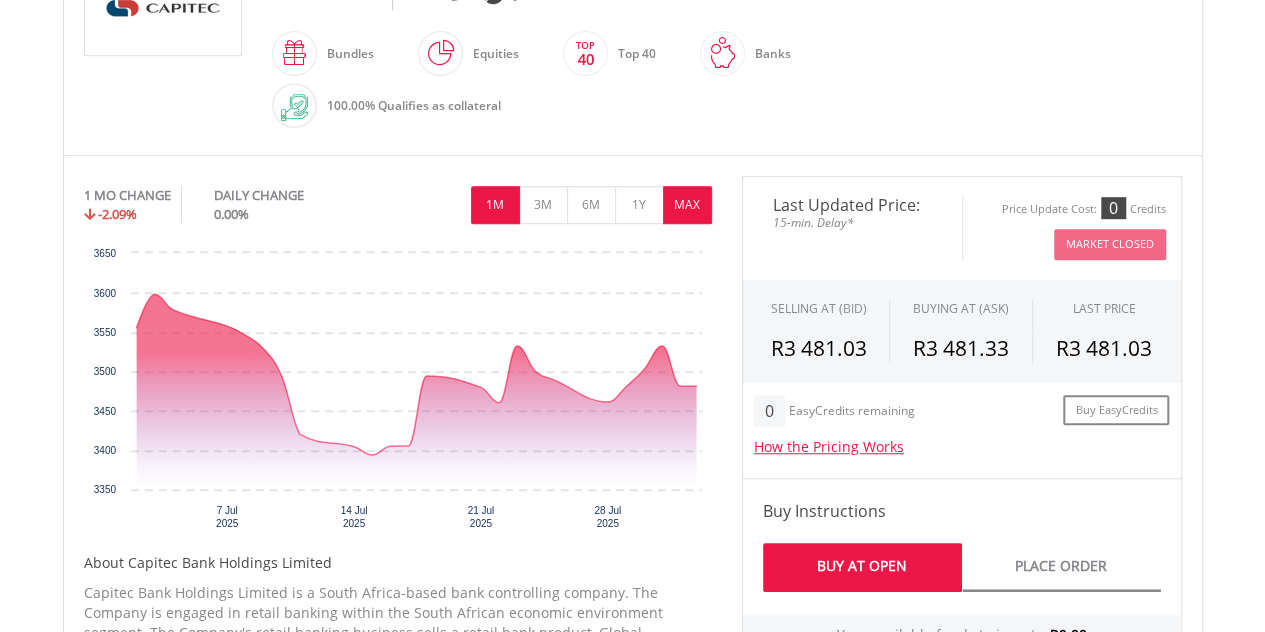 click on "MAX" at bounding box center [687, 205] 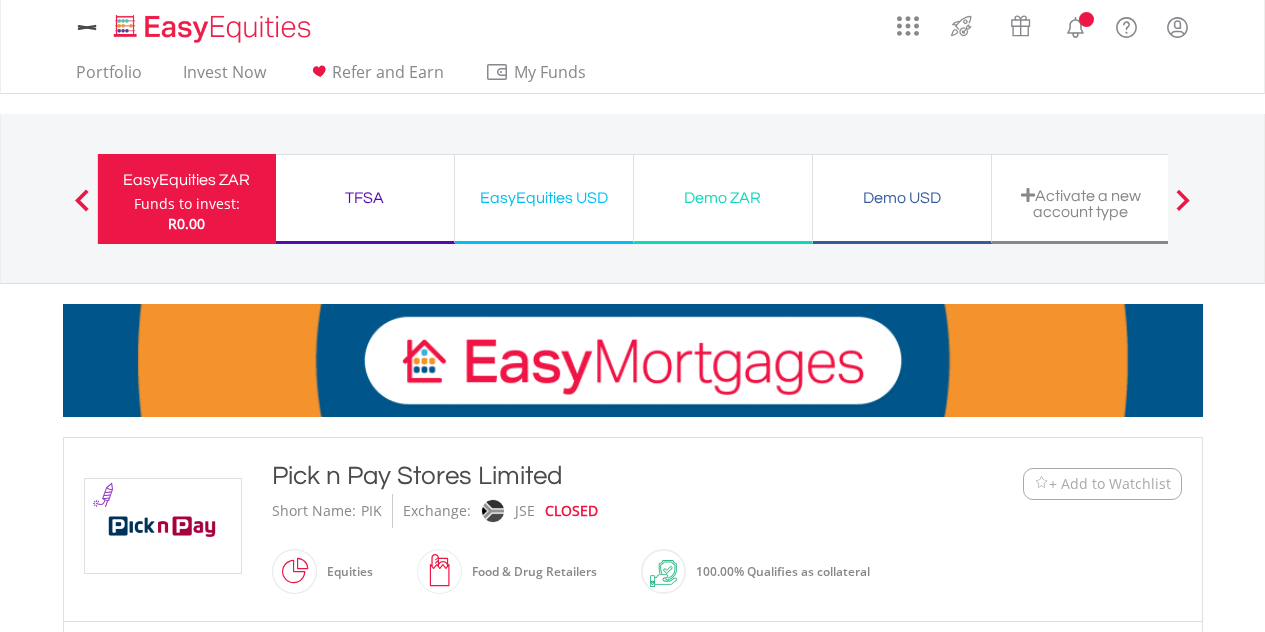 scroll, scrollTop: 0, scrollLeft: 0, axis: both 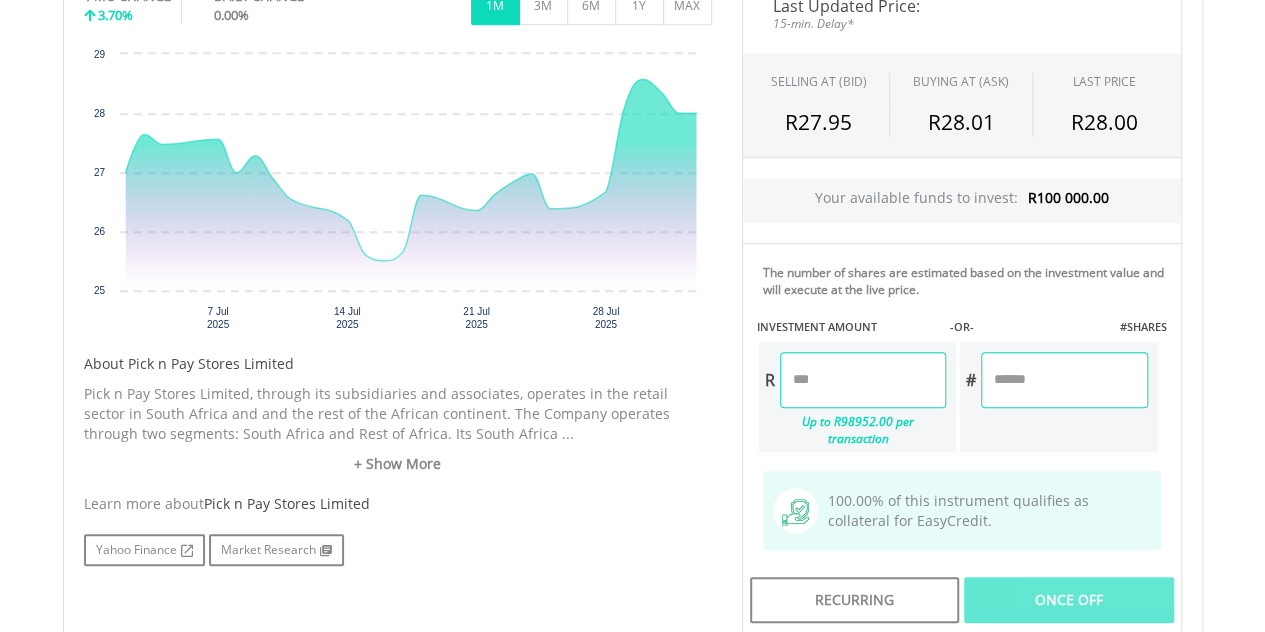 click at bounding box center (863, 380) 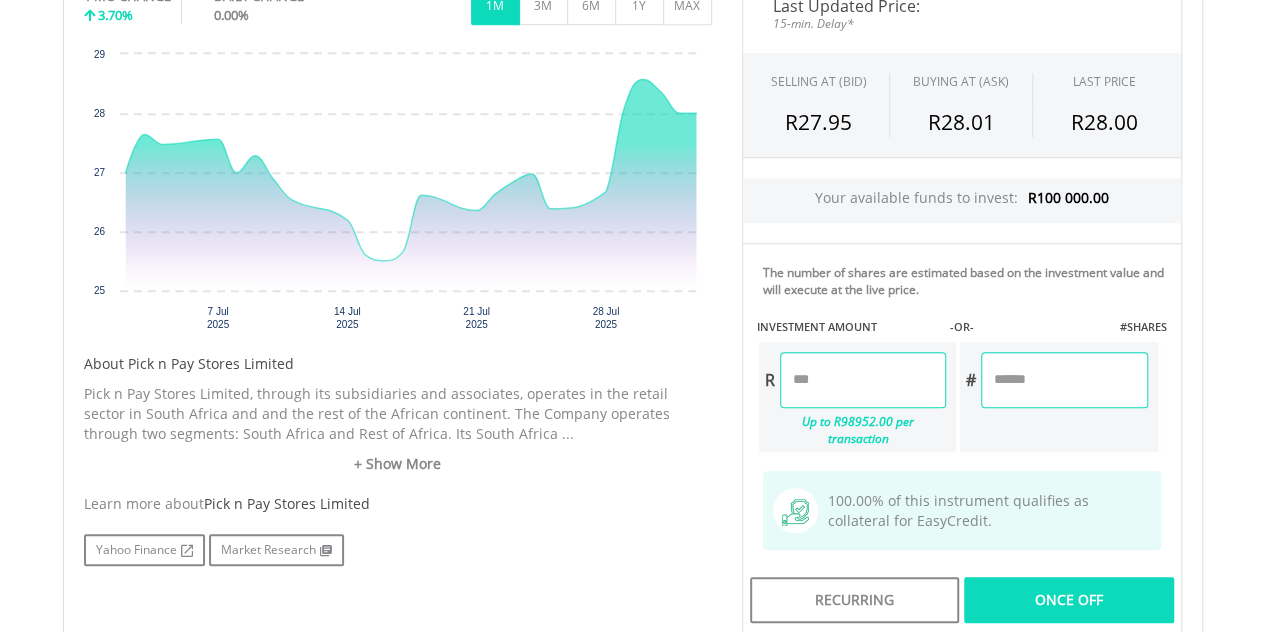 type on "*****" 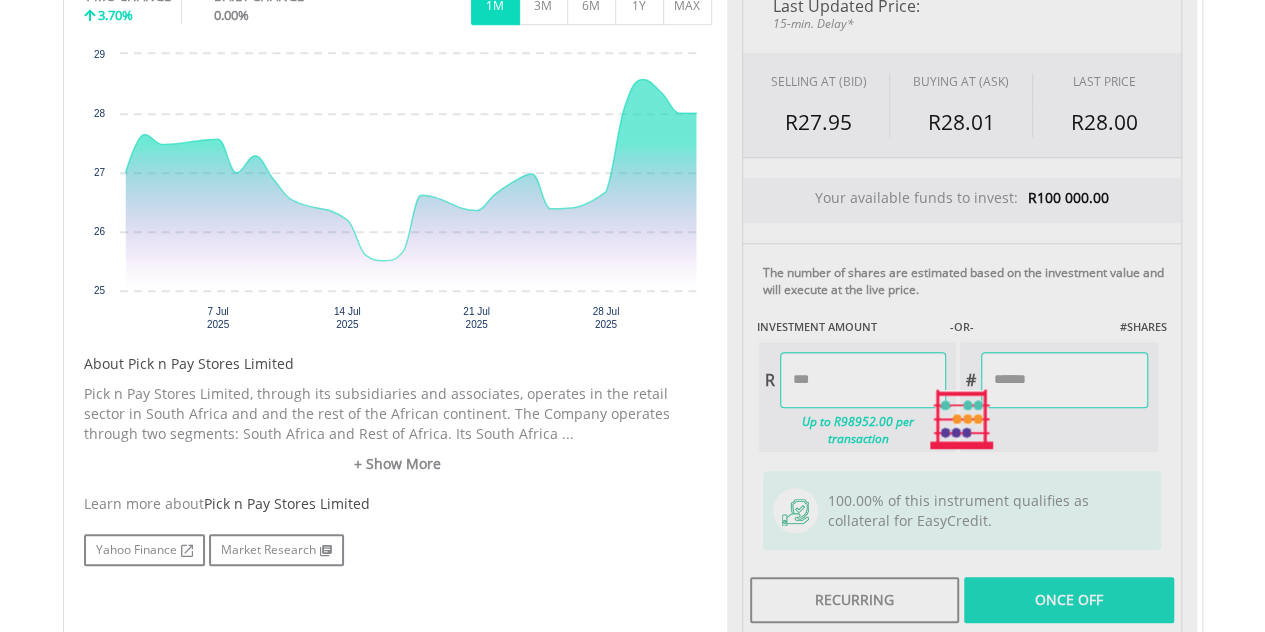 click on "Last Updated Price:
15-min. Delay*
SELLING AT (BID)
BUYING AT                     (ASK)
LAST PRICE
R27.95
R28.01
R28.00
Your available funds to invest:  R100 000.00
R #" at bounding box center [962, 419] 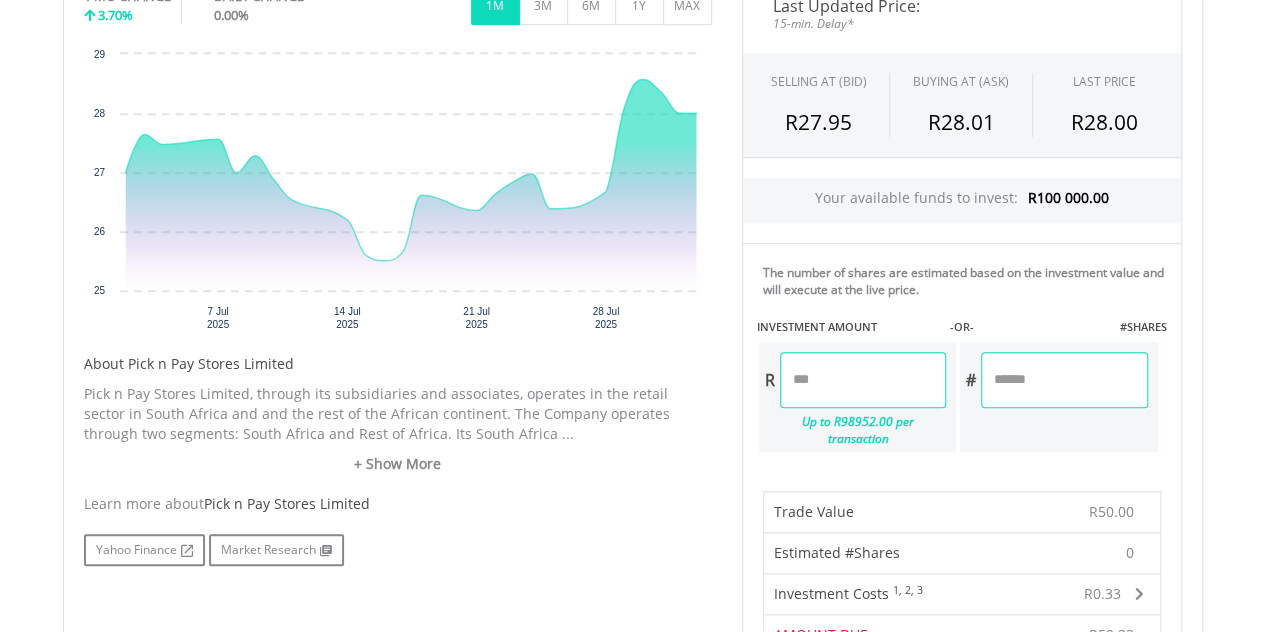 click on "*****" at bounding box center (863, 380) 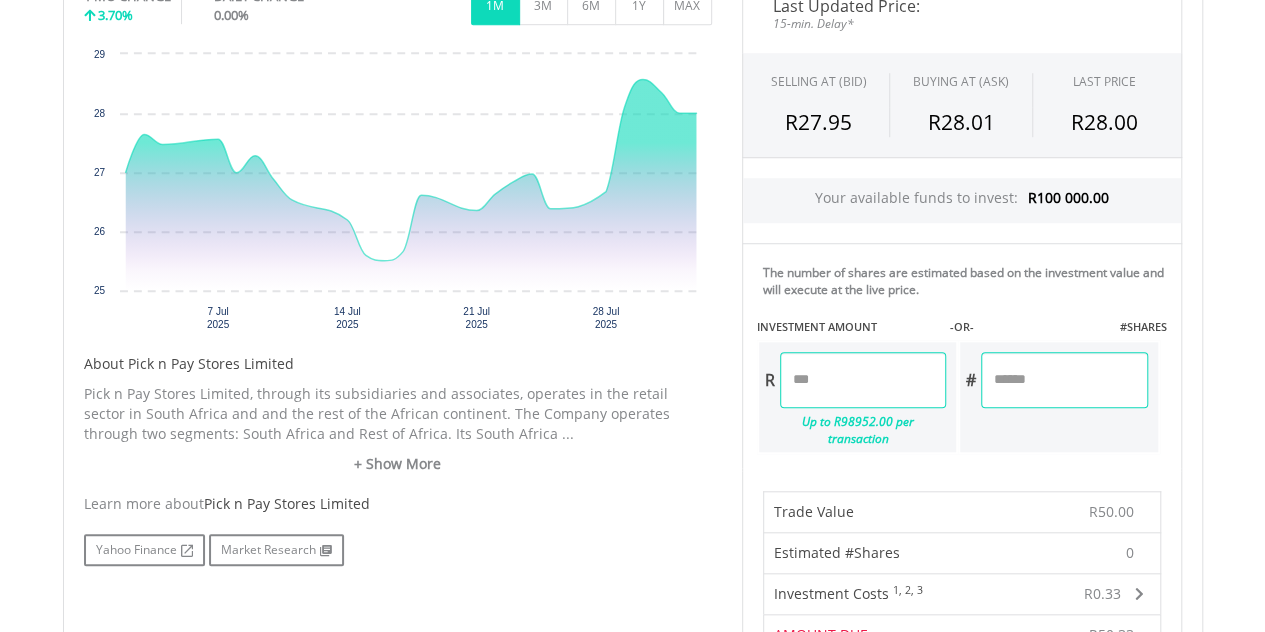 type on "*" 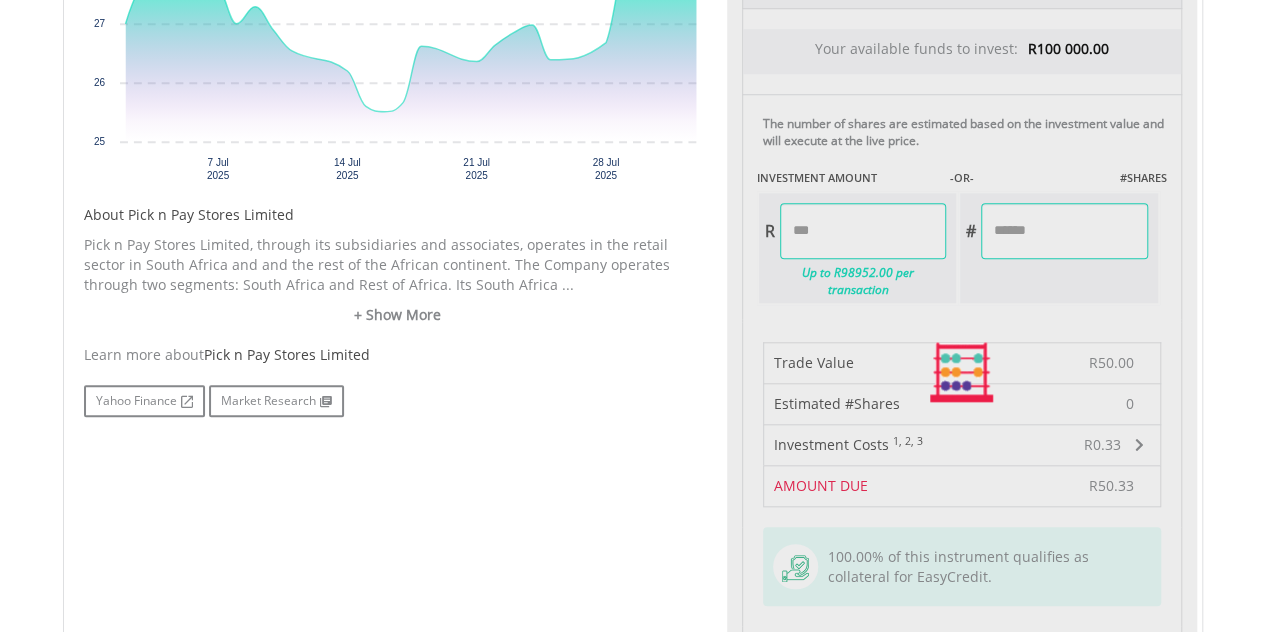 type on "*****" 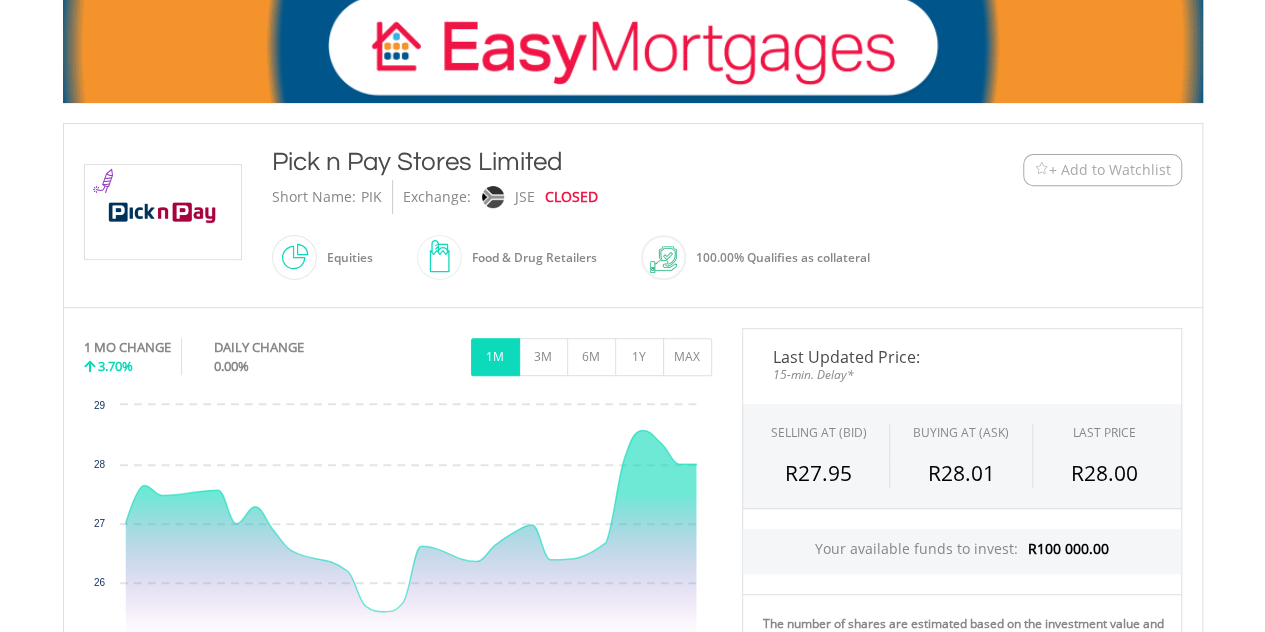 scroll, scrollTop: 316, scrollLeft: 0, axis: vertical 